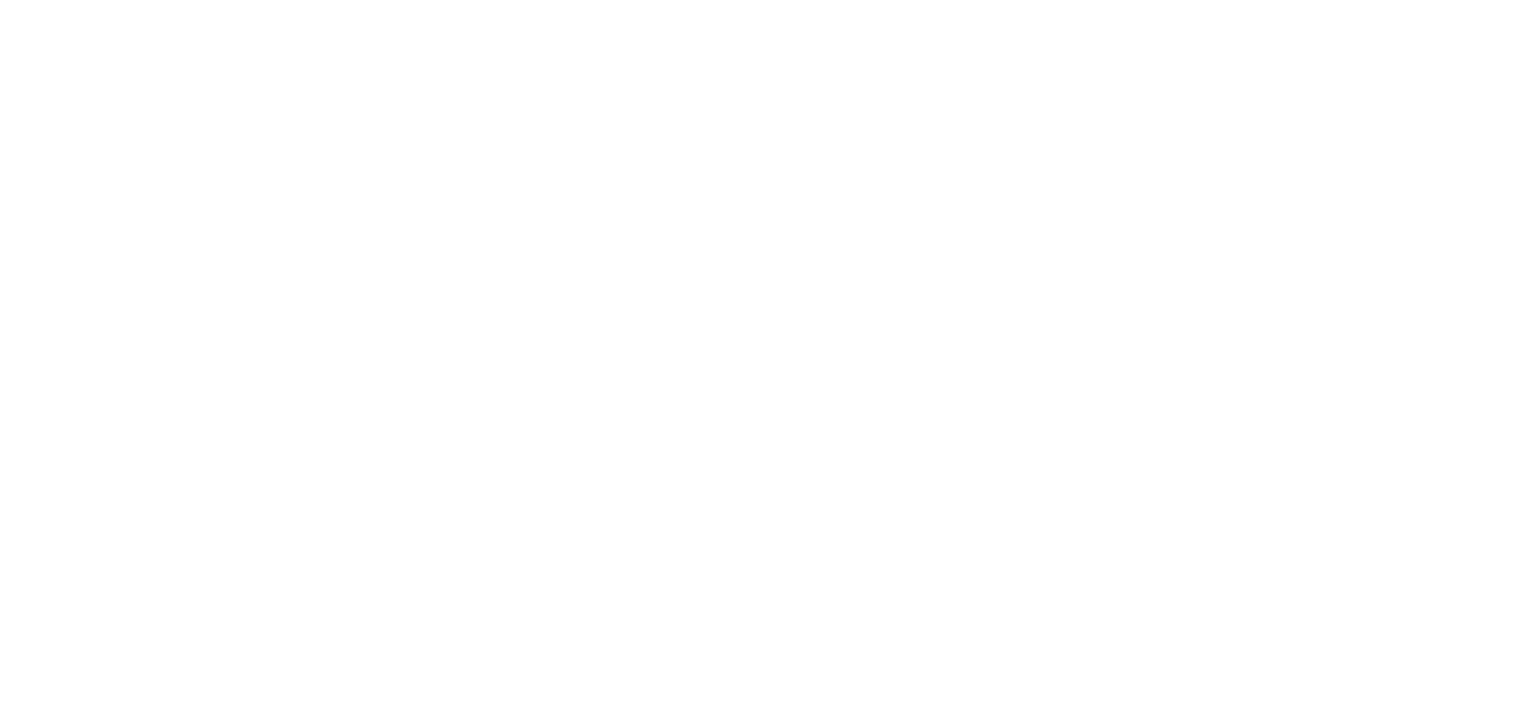 scroll, scrollTop: 0, scrollLeft: 0, axis: both 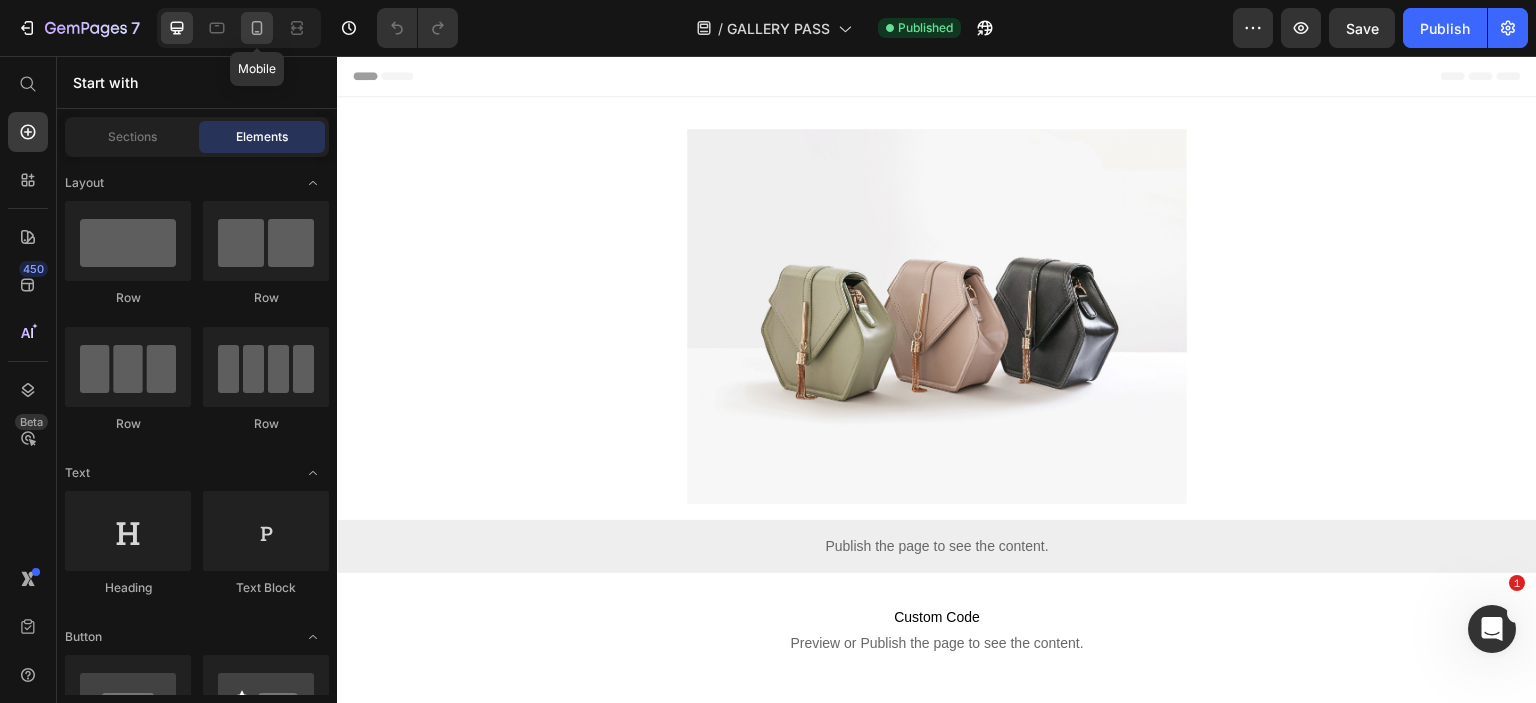 click 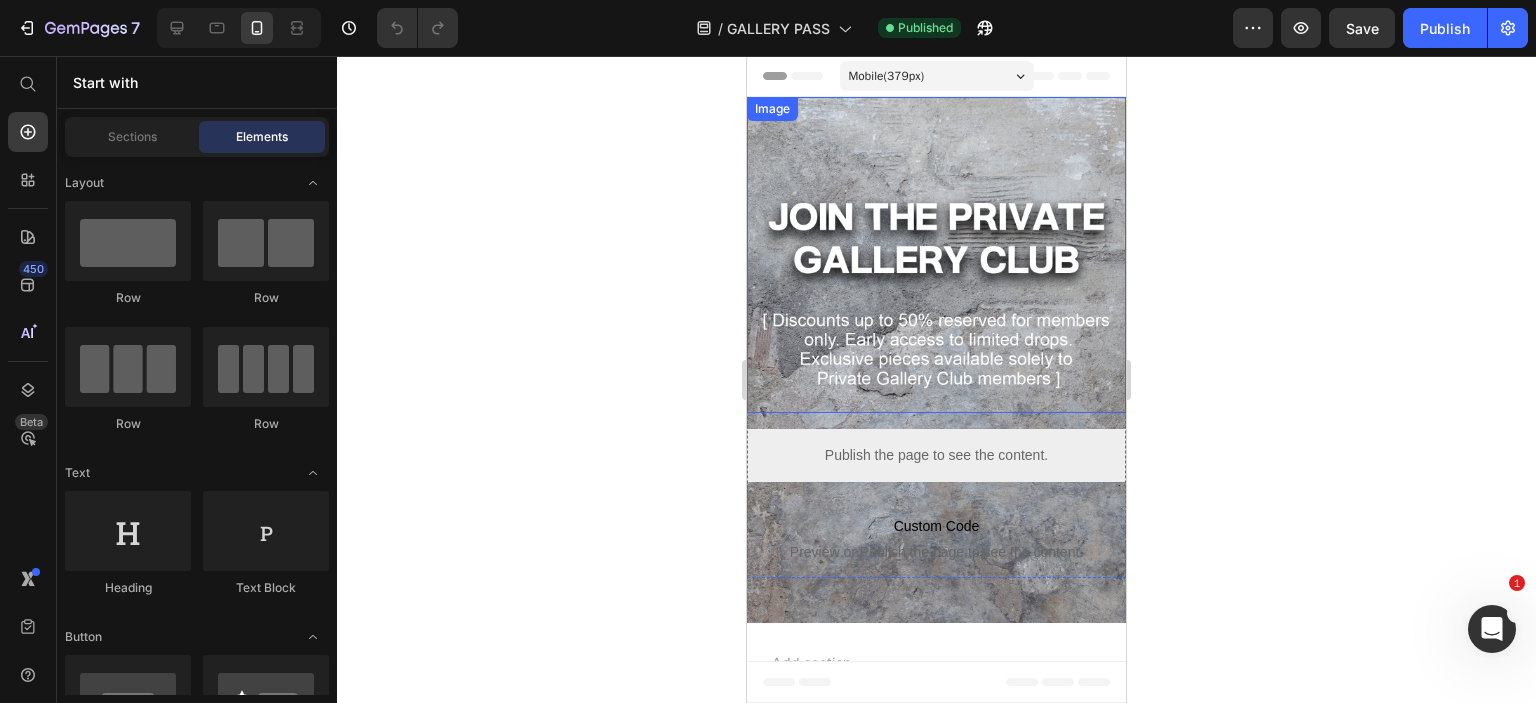 click at bounding box center [936, 255] 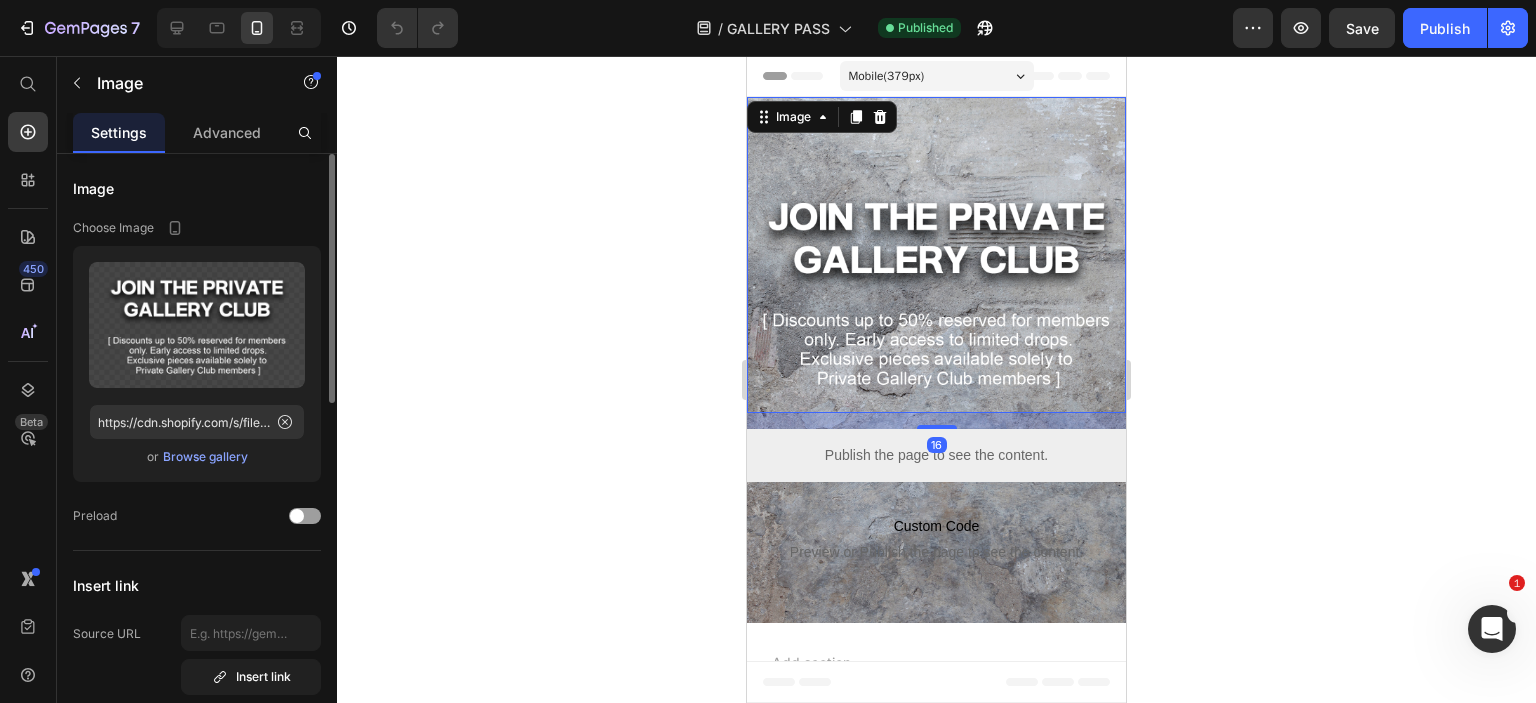 click on "Browse gallery" at bounding box center [205, 457] 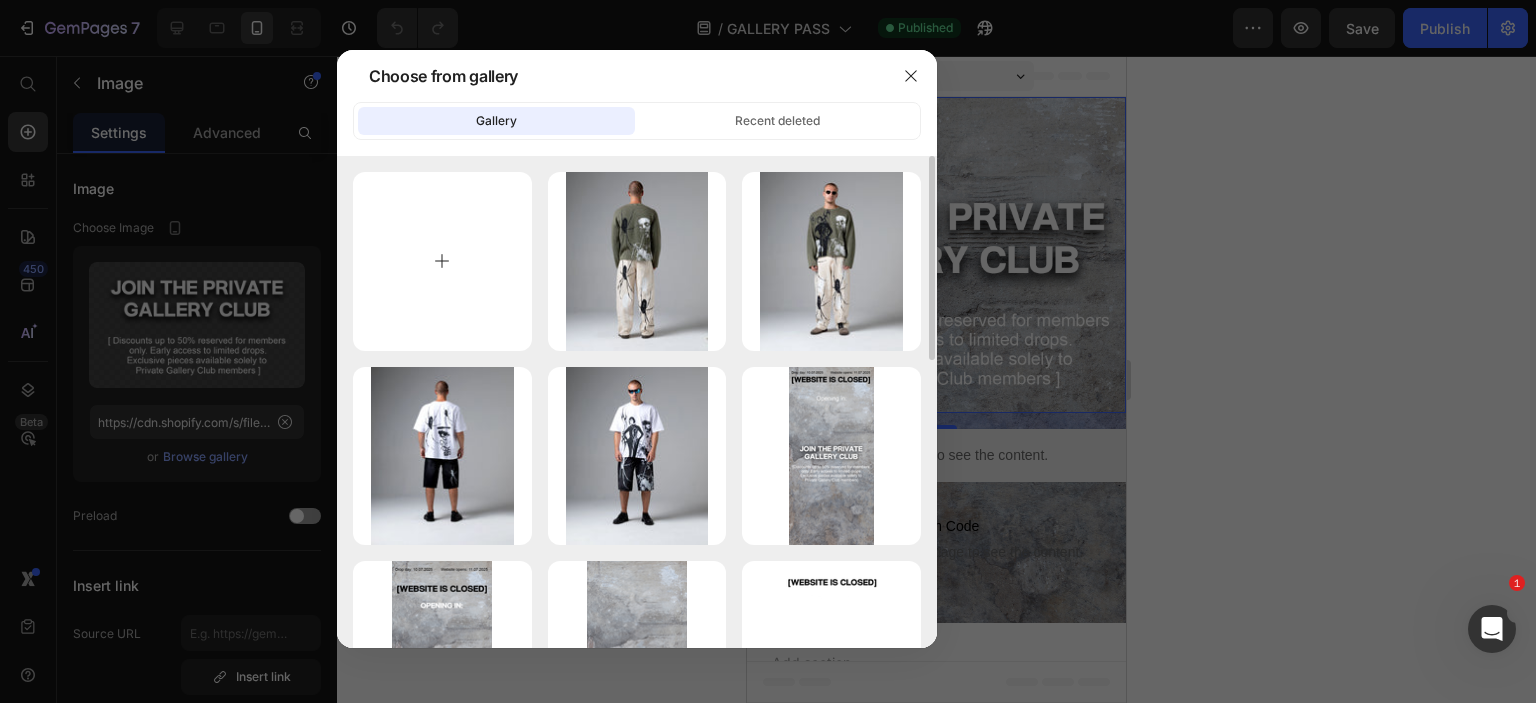 click at bounding box center [442, 261] 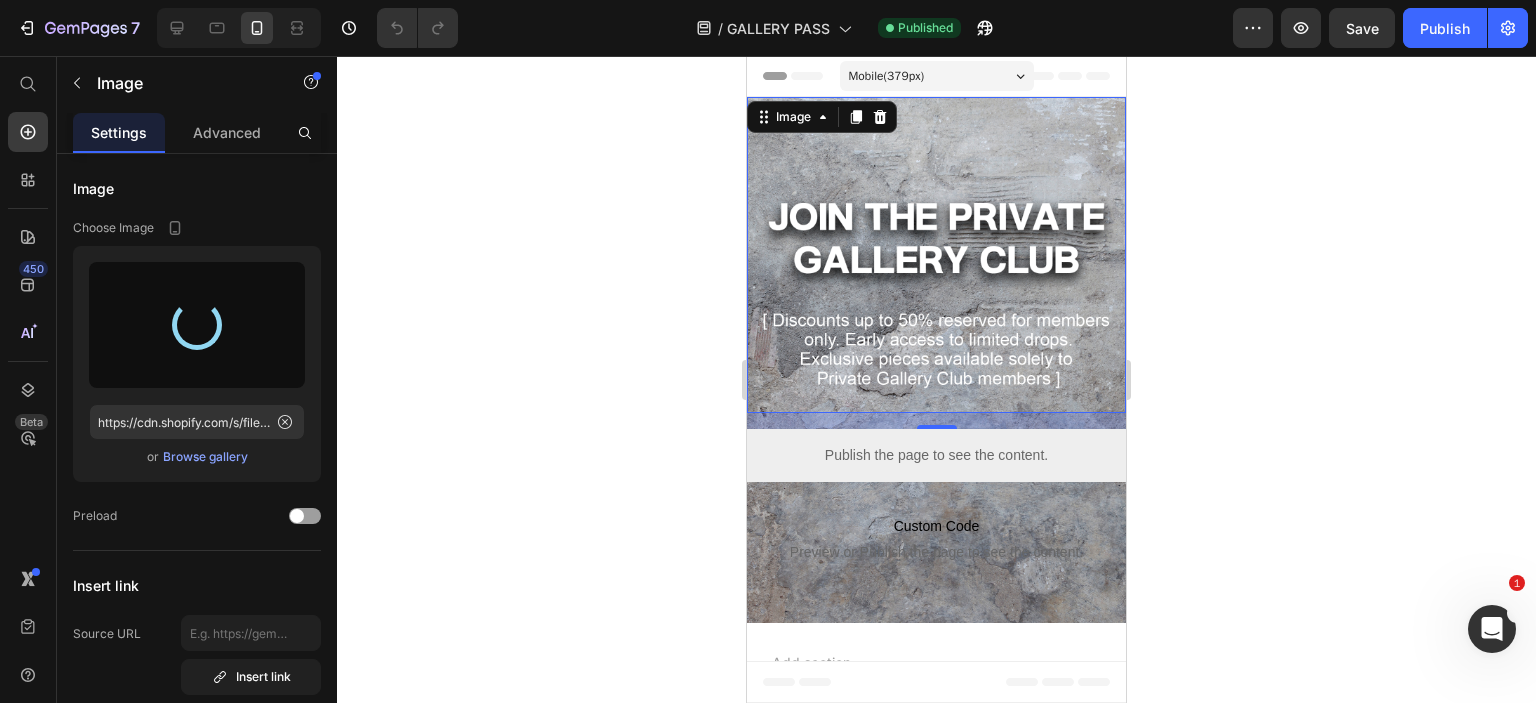 type on "https://cdn.shopify.com/s/files/1/0726/2853/5635/files/gempages_561664639159501666-53bfe30f-8ed7-4249-bdb0-6a0a8b064aee.png" 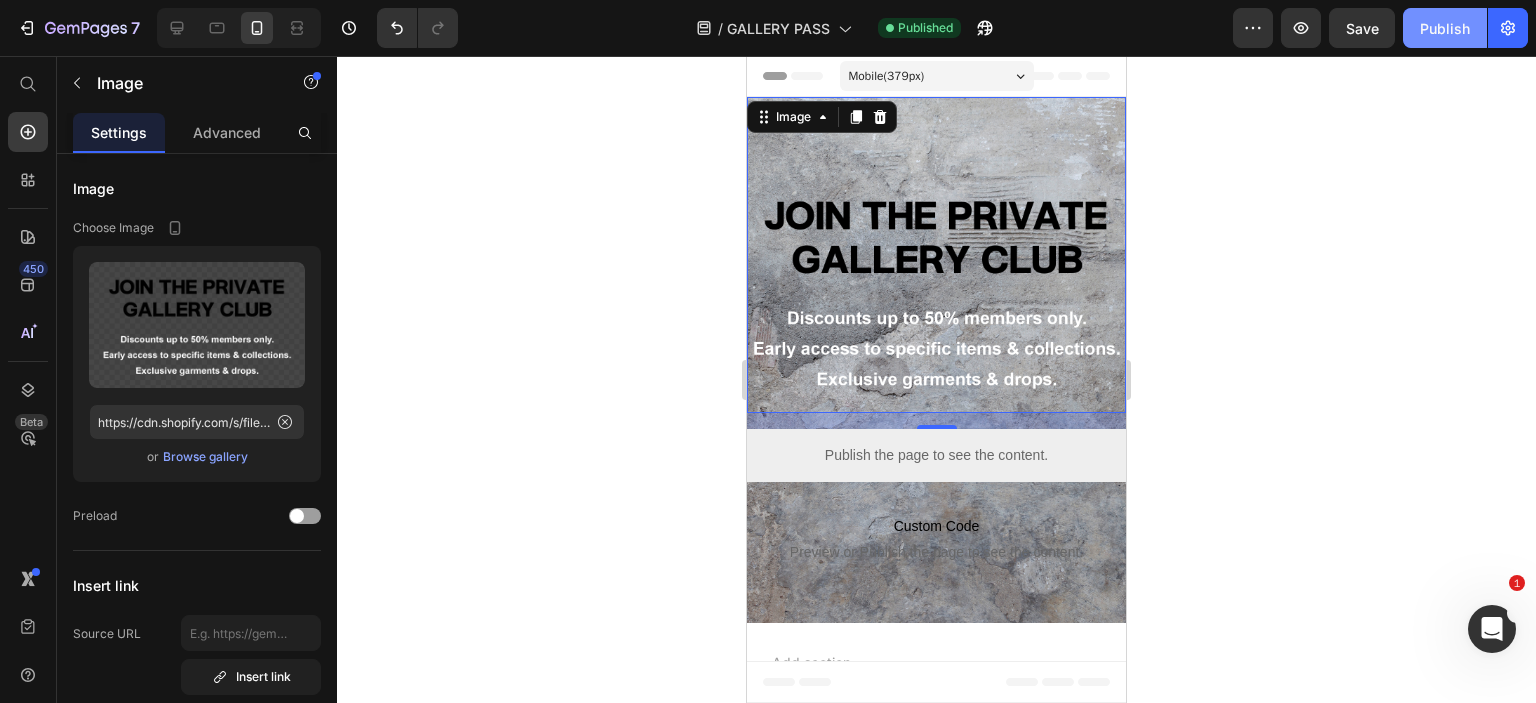 click on "Publish" 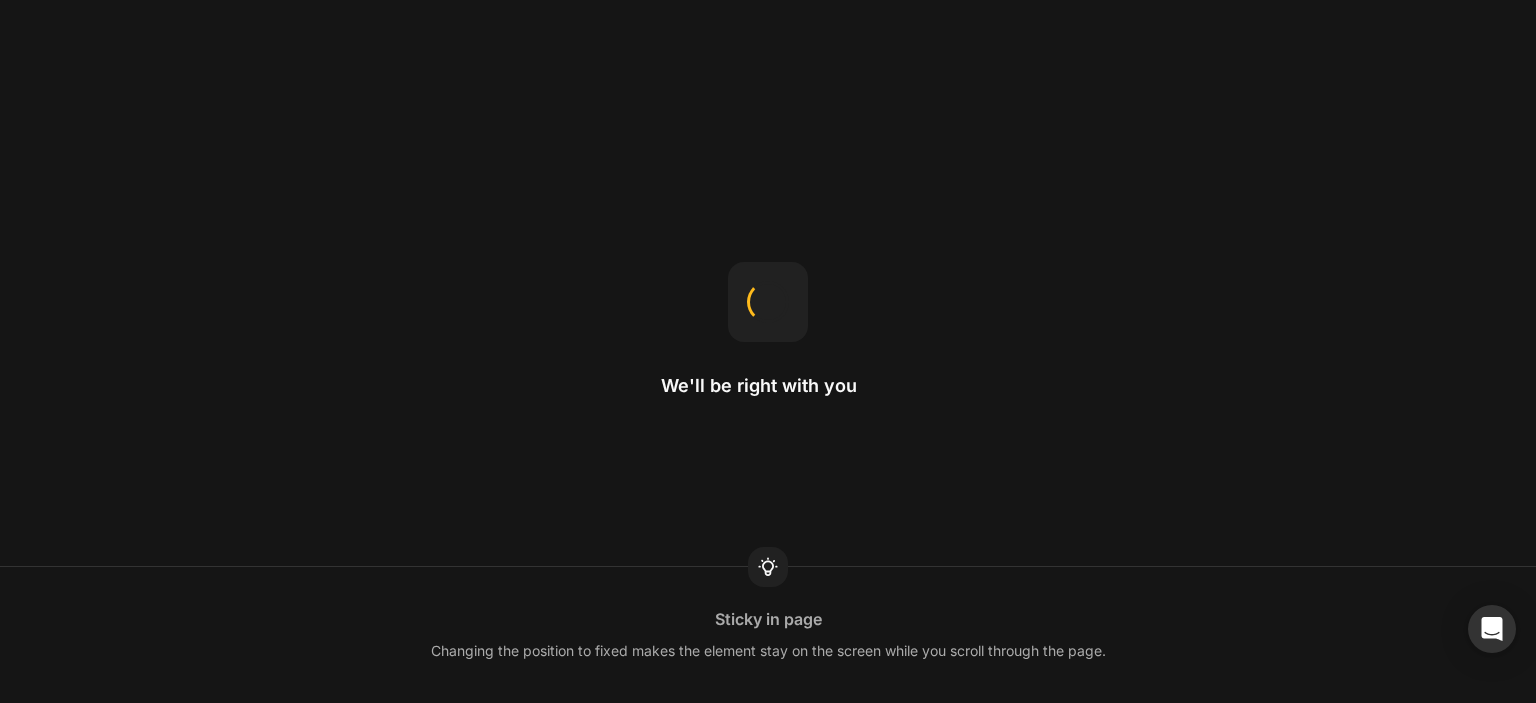 scroll, scrollTop: 0, scrollLeft: 0, axis: both 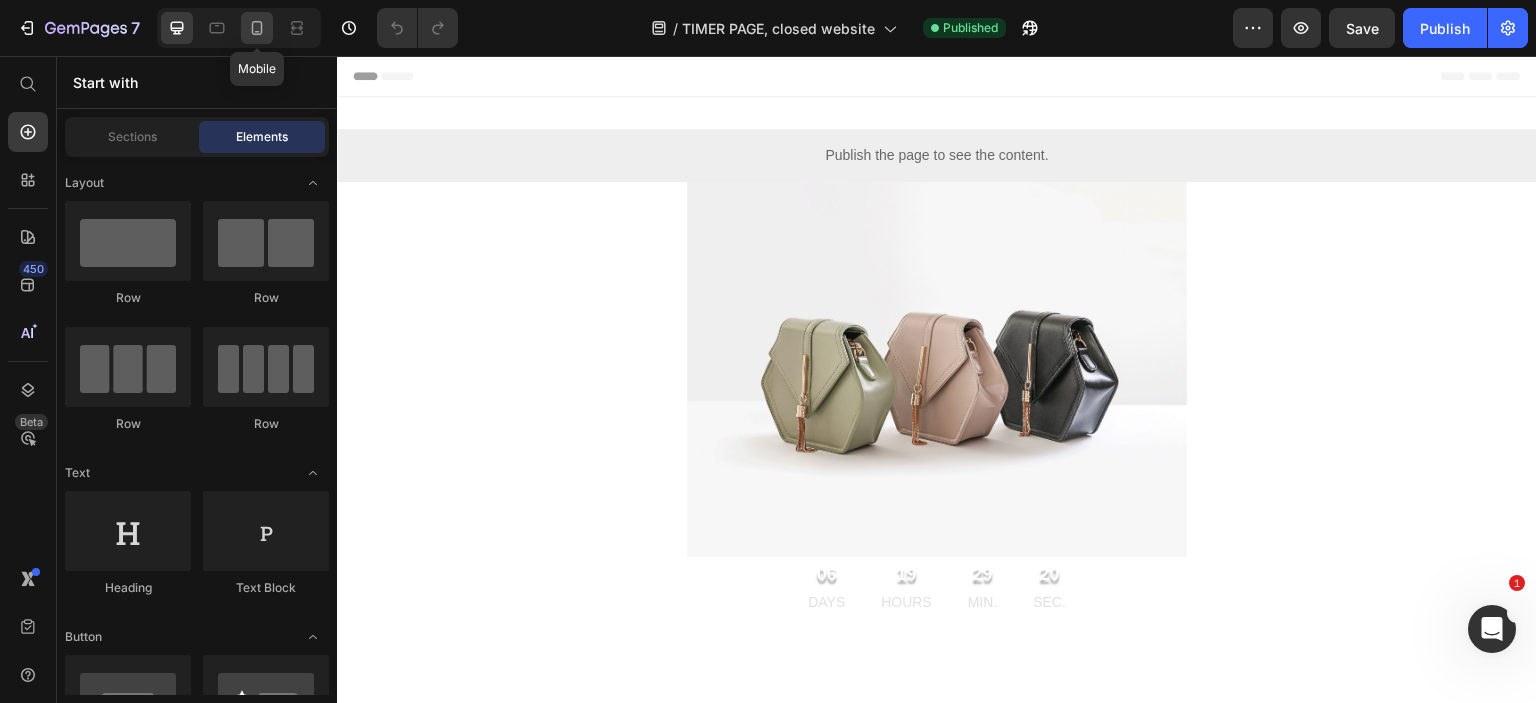 click 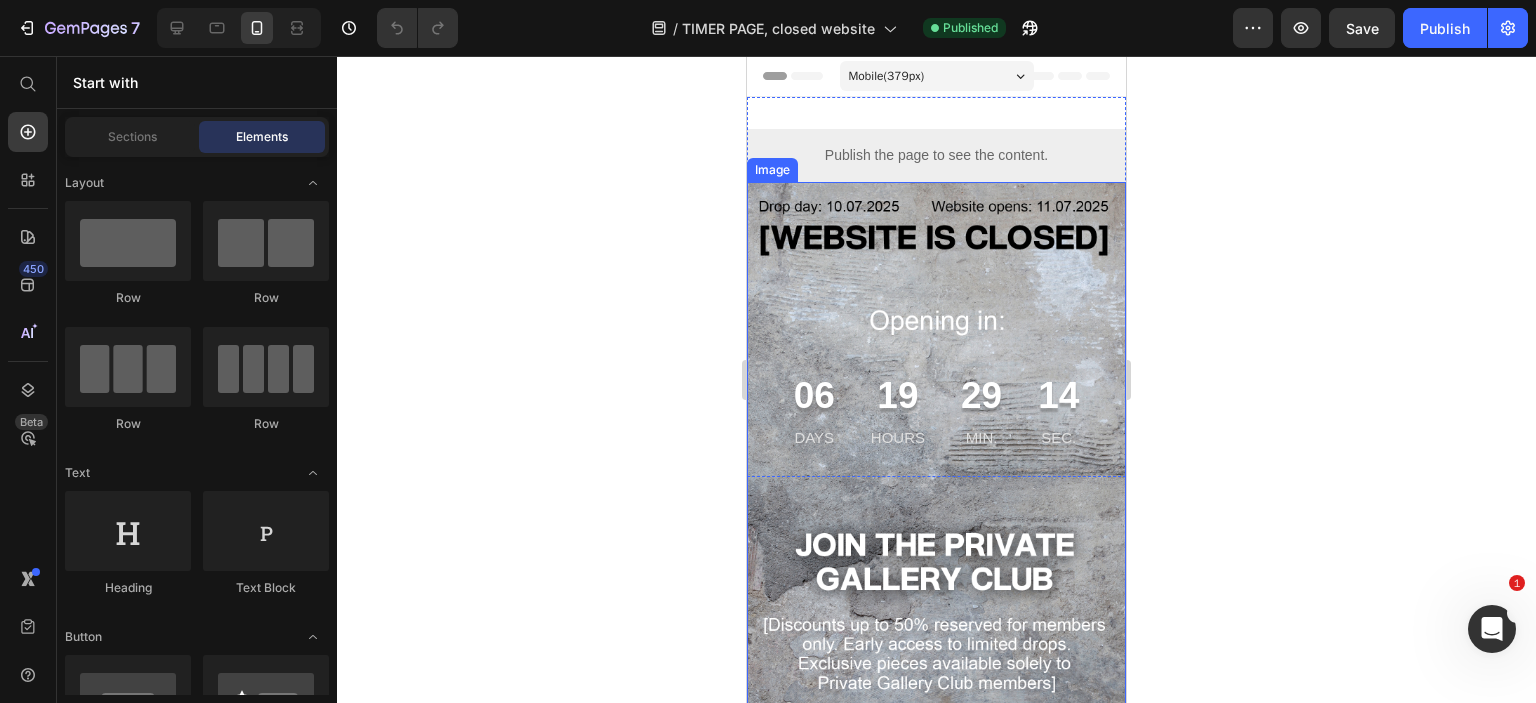 click at bounding box center [936, 577] 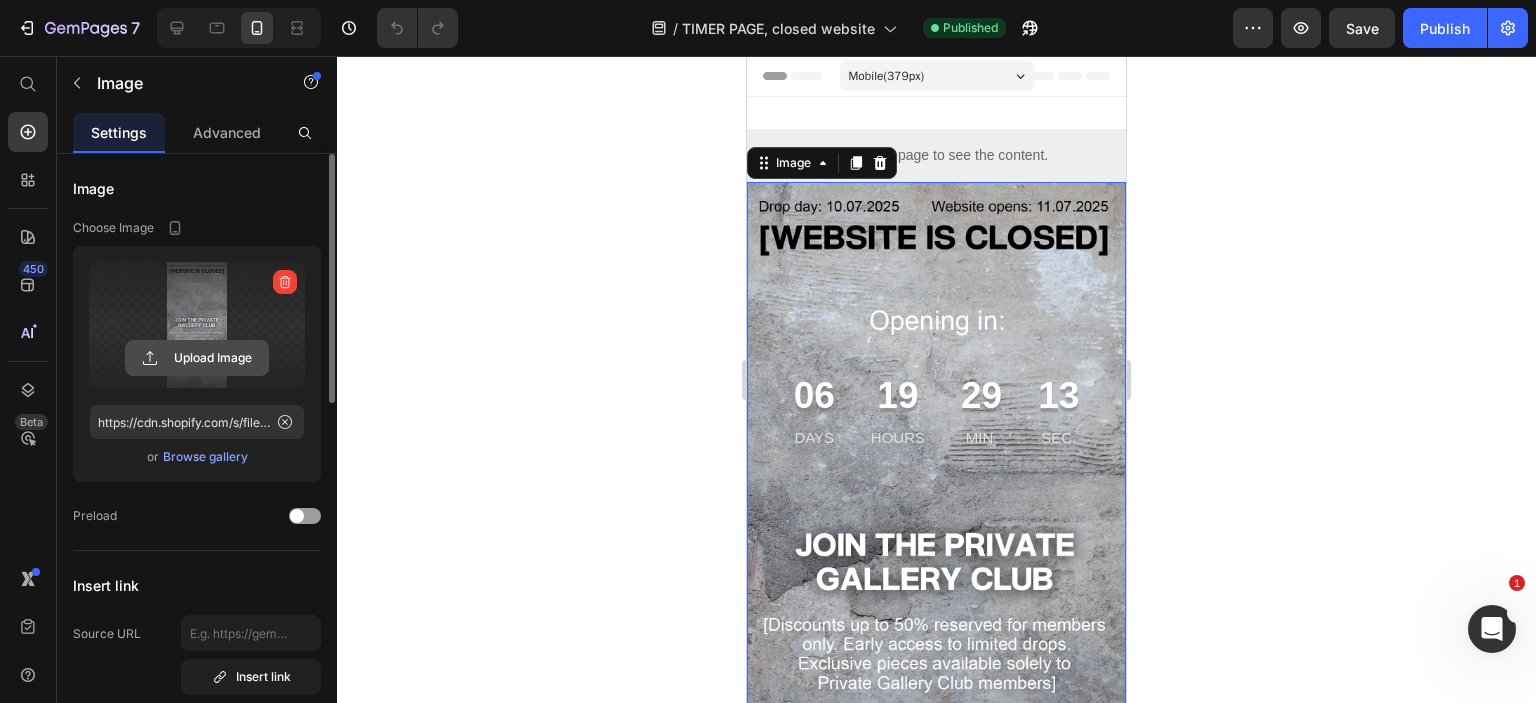 click 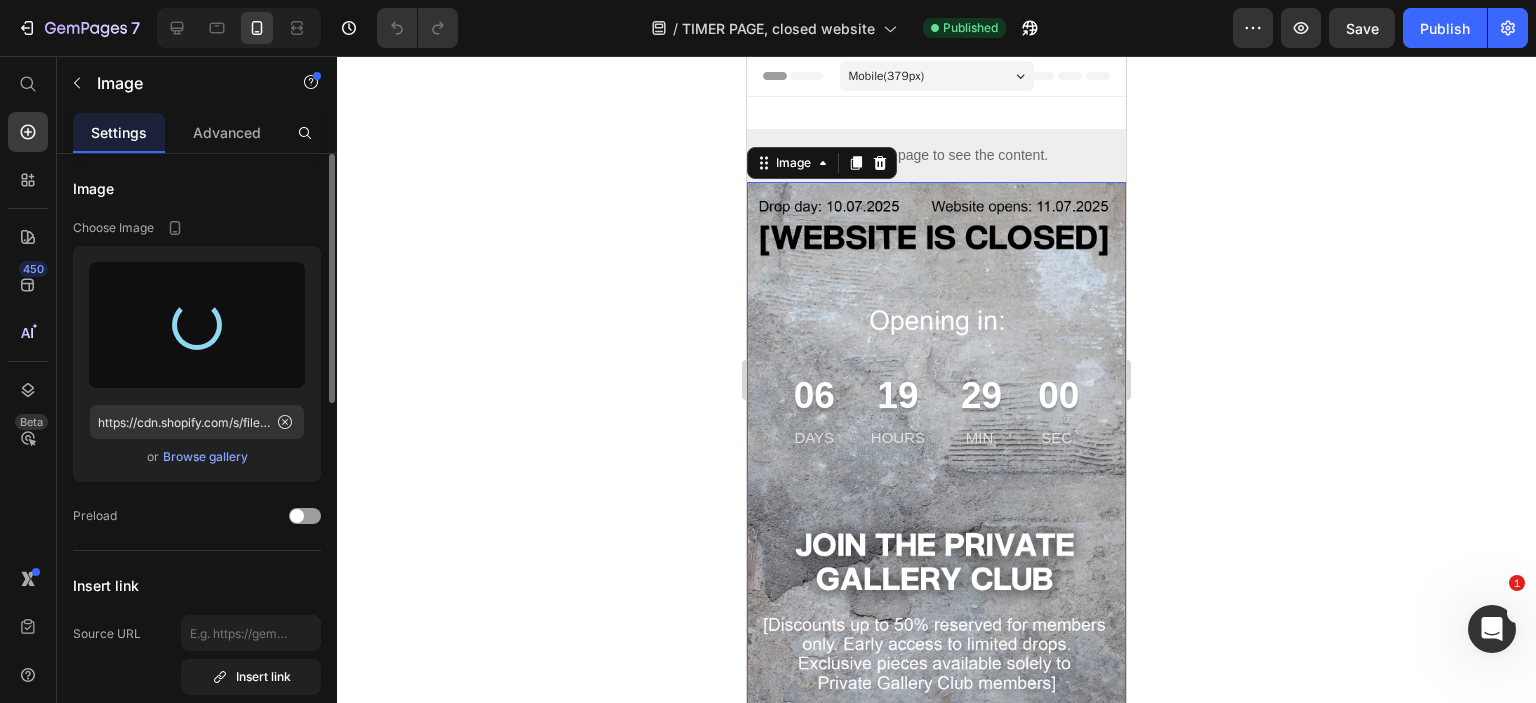type on "https://cdn.shopify.com/s/files/1/0726/2853/5635/files/gempages_561664639159501666-e178c297-6c6e-4c2d-98c2-7fbfabe9bc05.png" 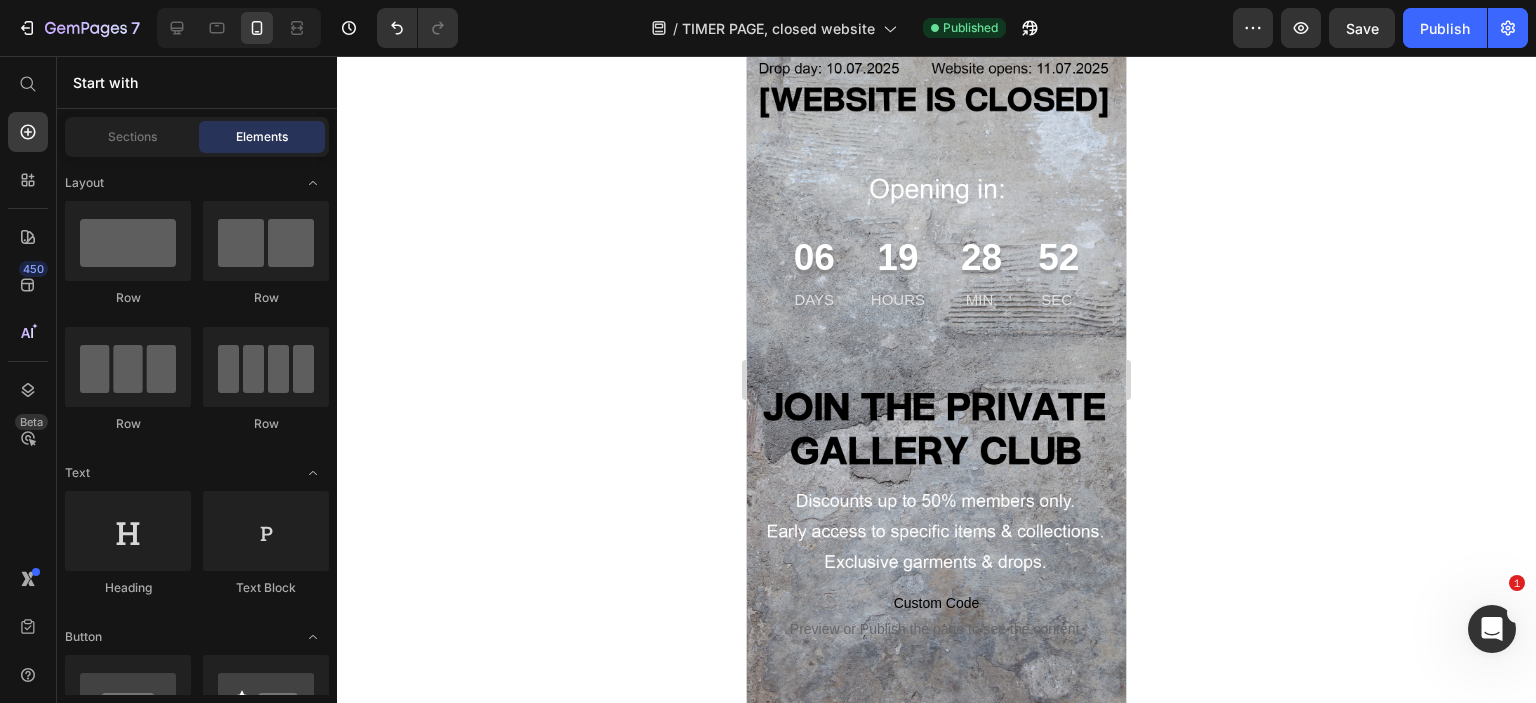 scroll, scrollTop: 140, scrollLeft: 0, axis: vertical 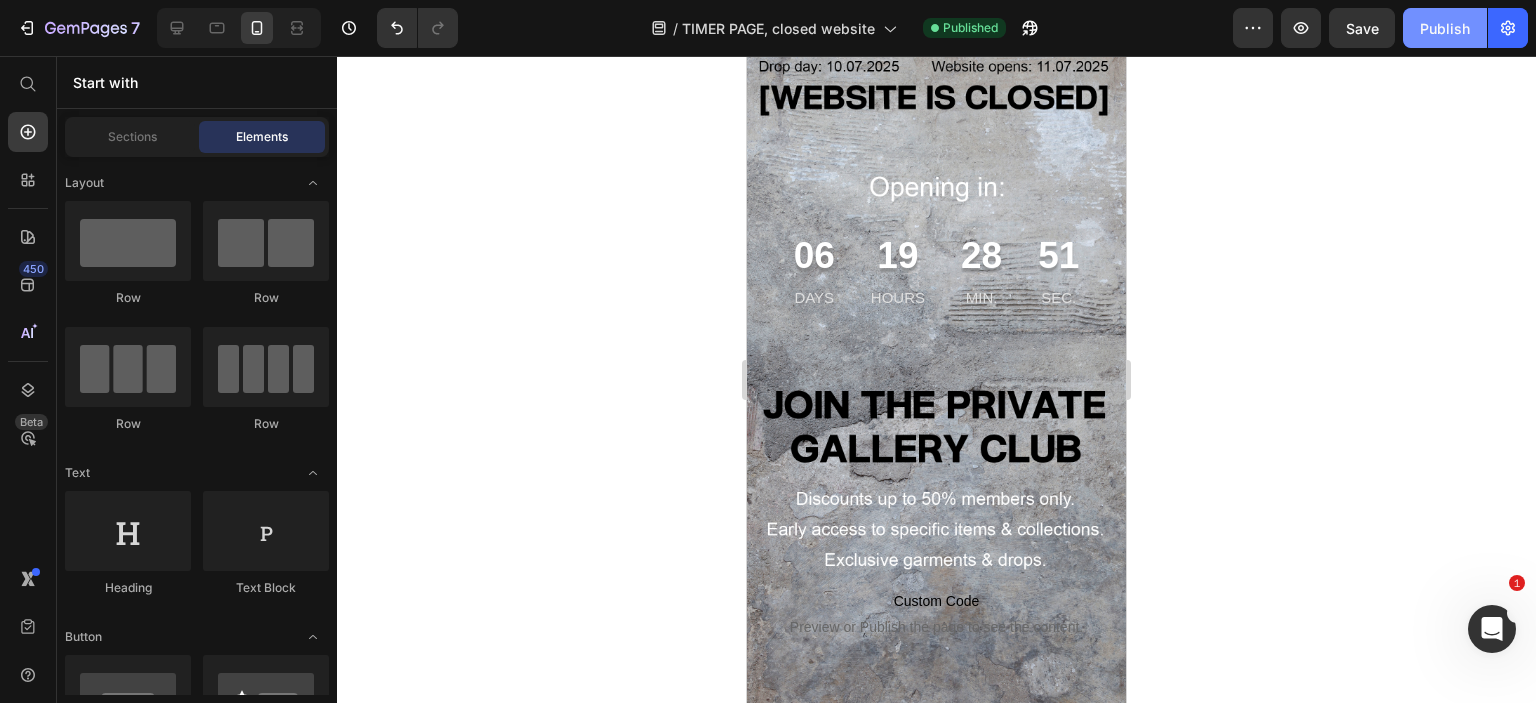 click on "Publish" 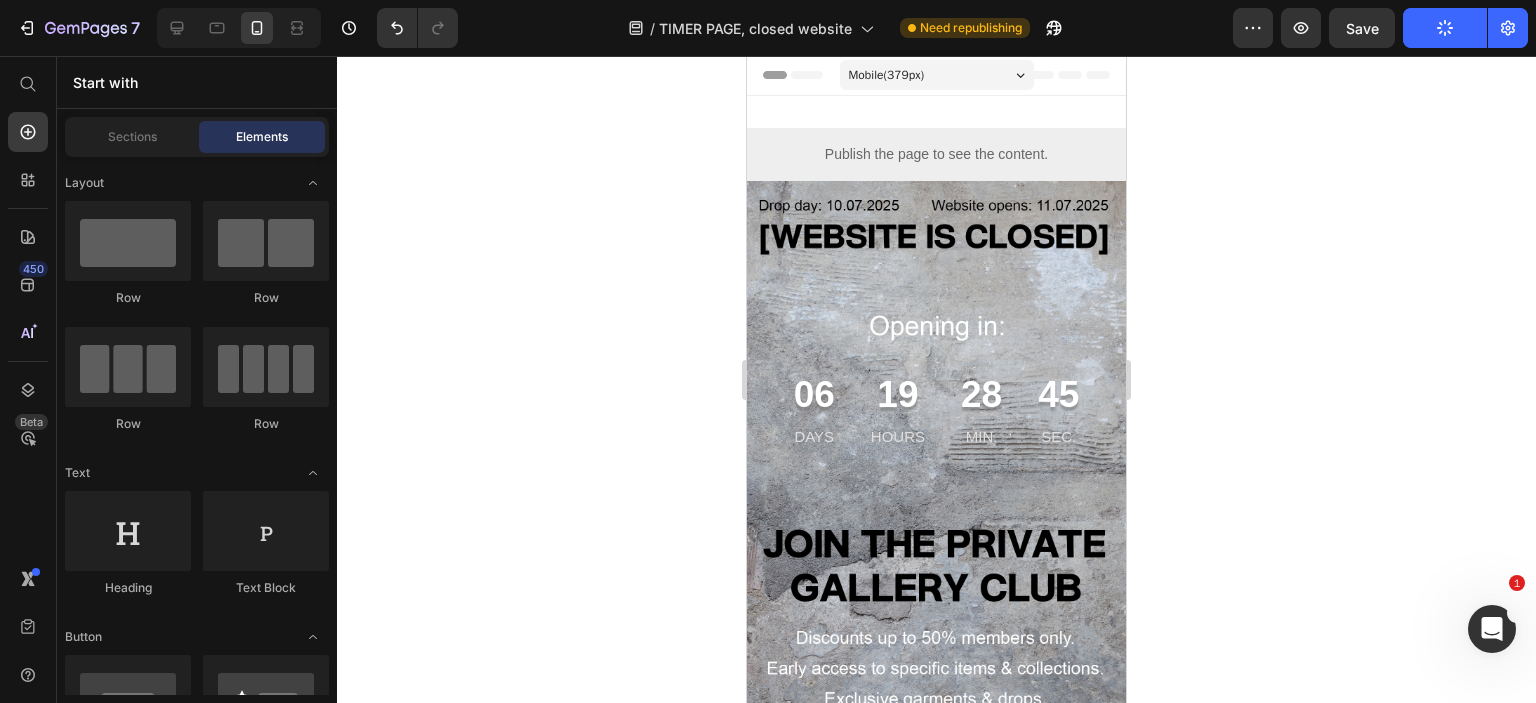 scroll, scrollTop: 0, scrollLeft: 0, axis: both 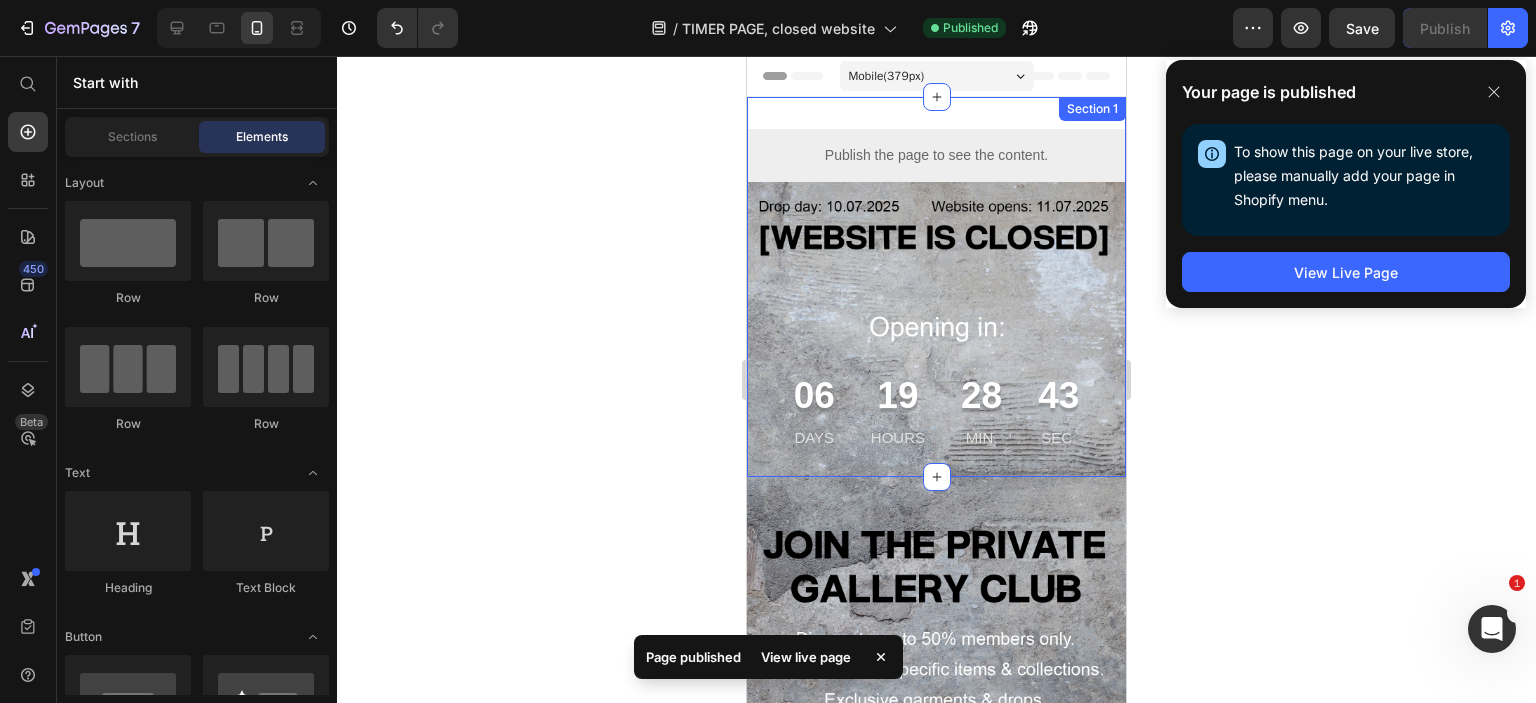 click on "Publish the page to see the content.
Custom Code Image 06 DAYS 19 HOURS 28 MIN. 43 SEC. Countdown Timer Section 1" at bounding box center (936, 287) 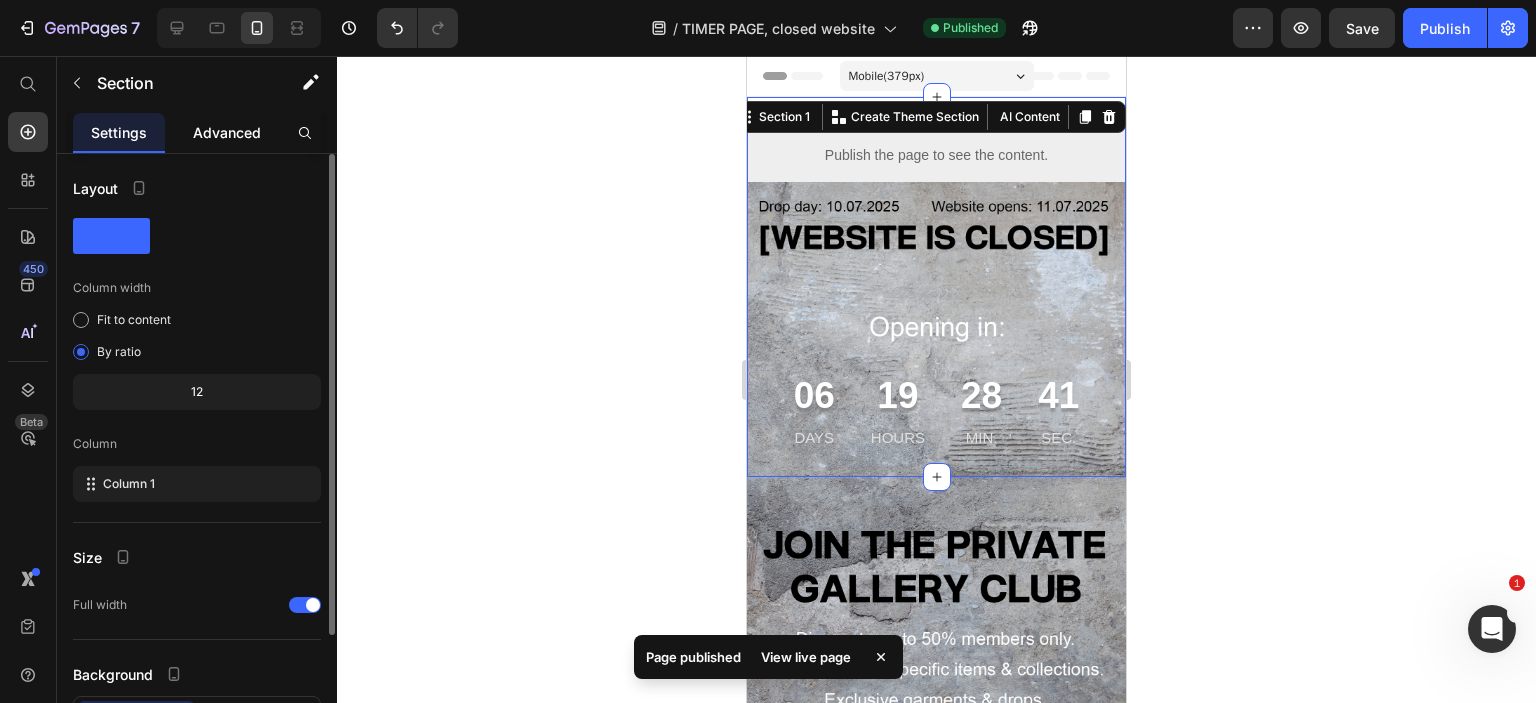 click on "Advanced" at bounding box center [227, 132] 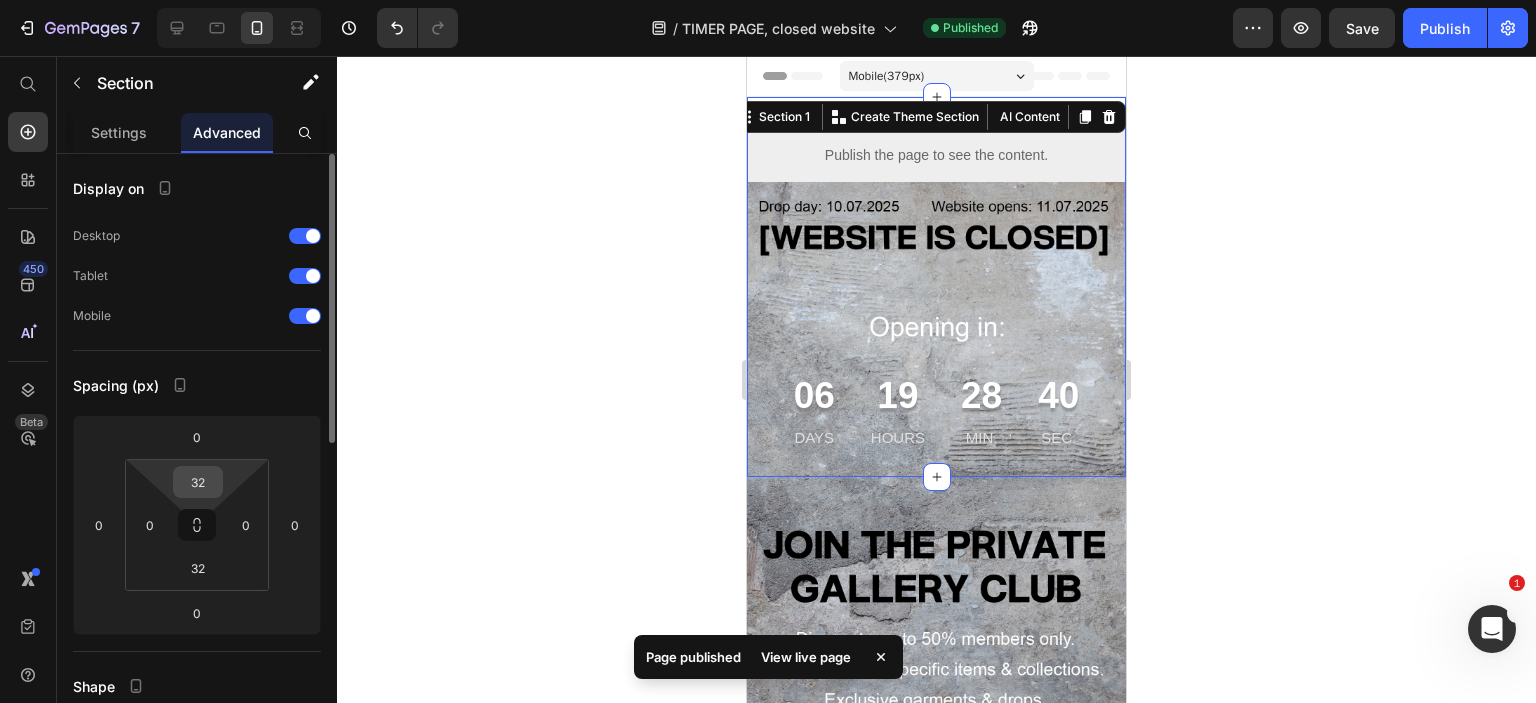 click on "32" at bounding box center [198, 482] 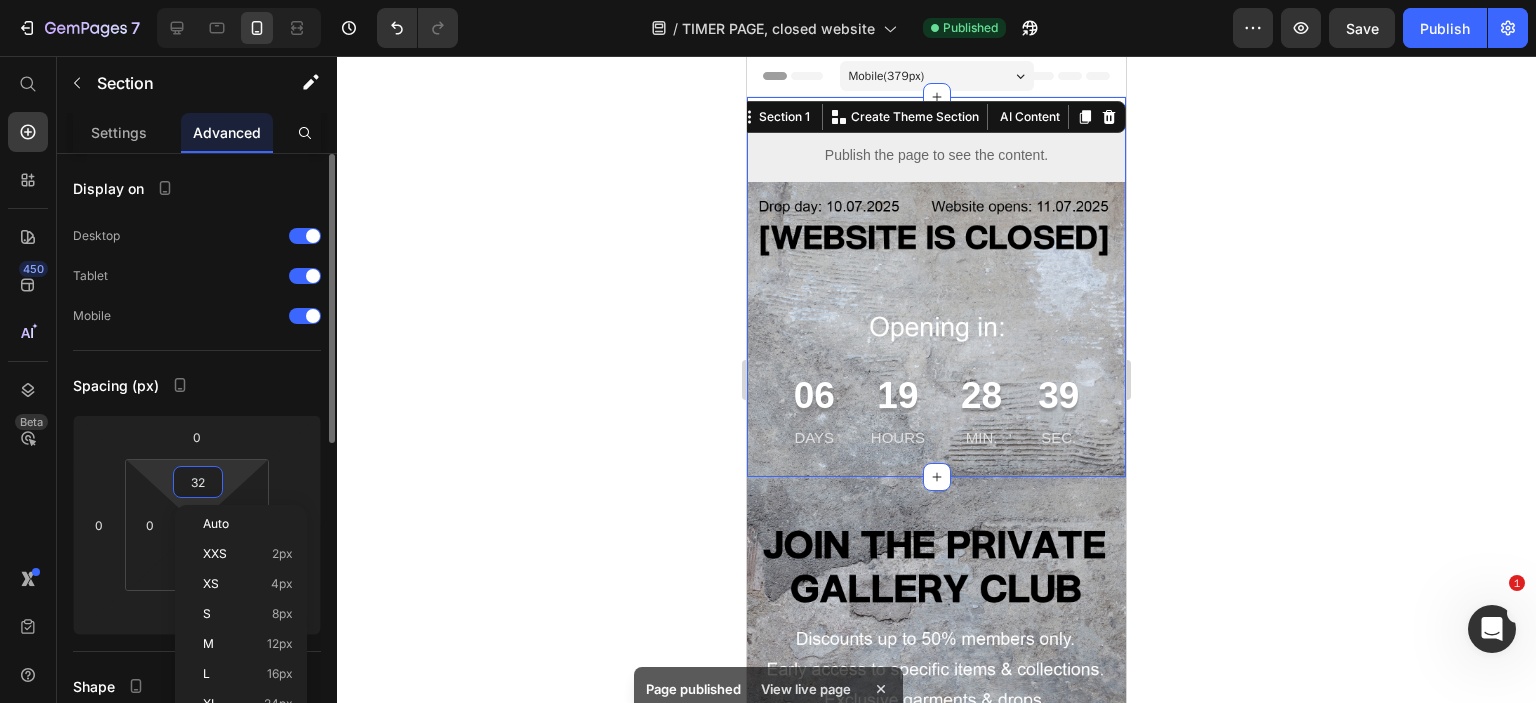 type on "0" 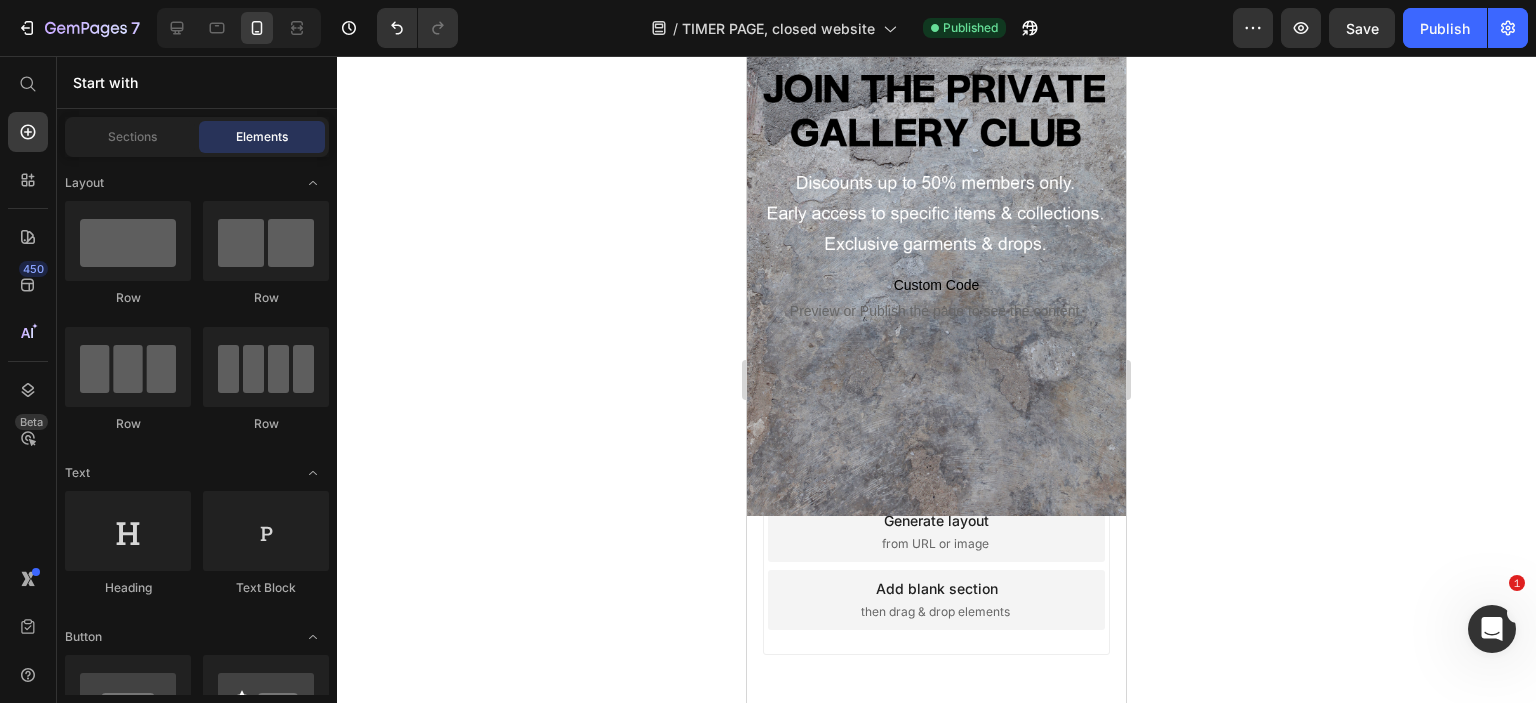 scroll, scrollTop: 433, scrollLeft: 0, axis: vertical 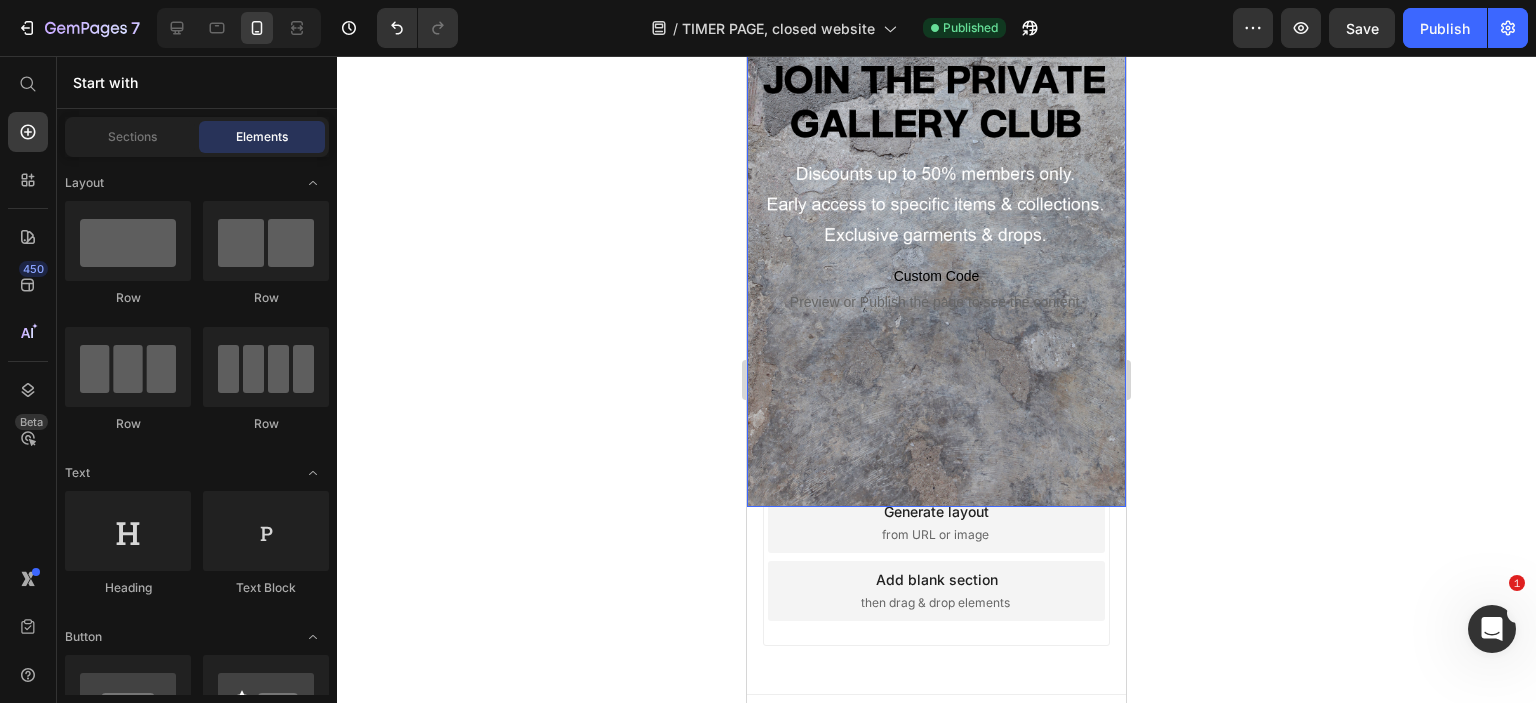 click at bounding box center (936, 112) 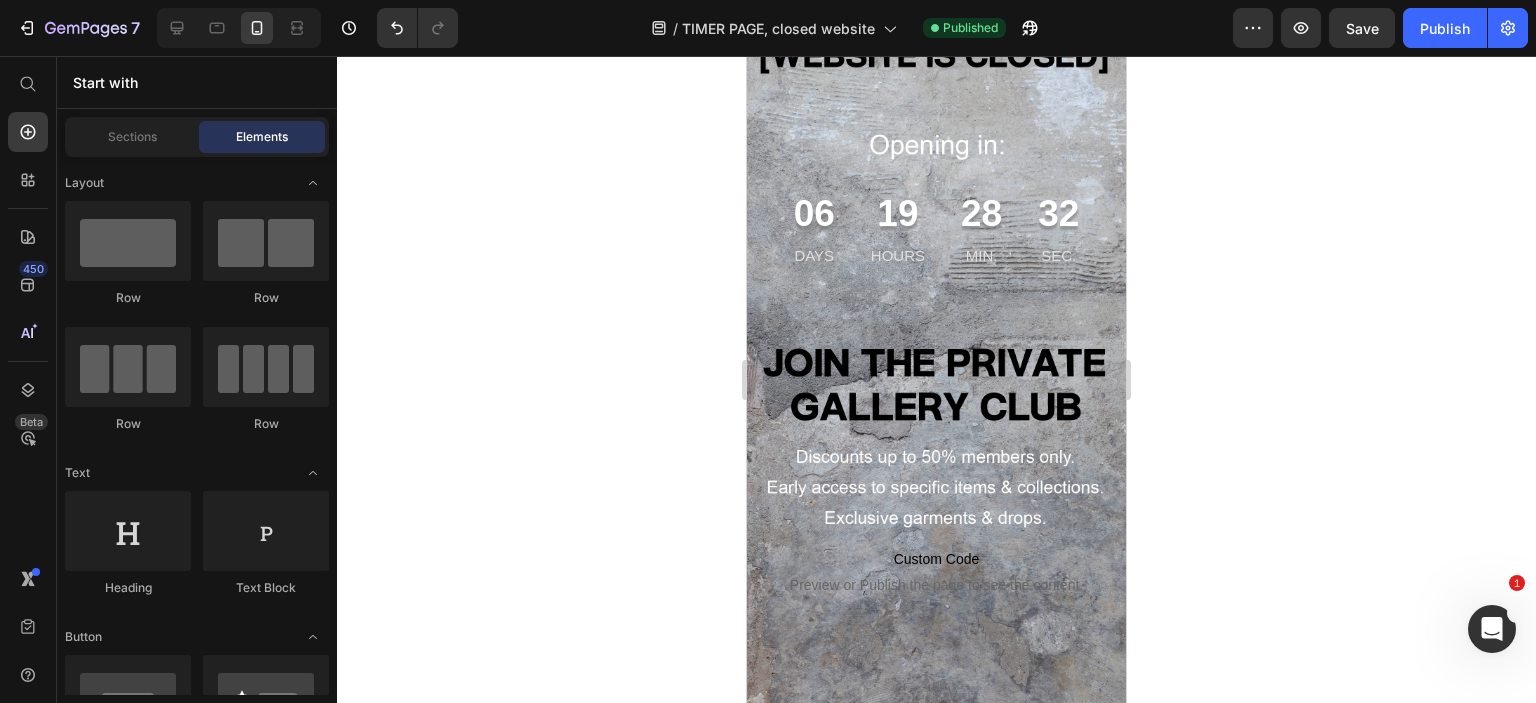 scroll, scrollTop: 0, scrollLeft: 0, axis: both 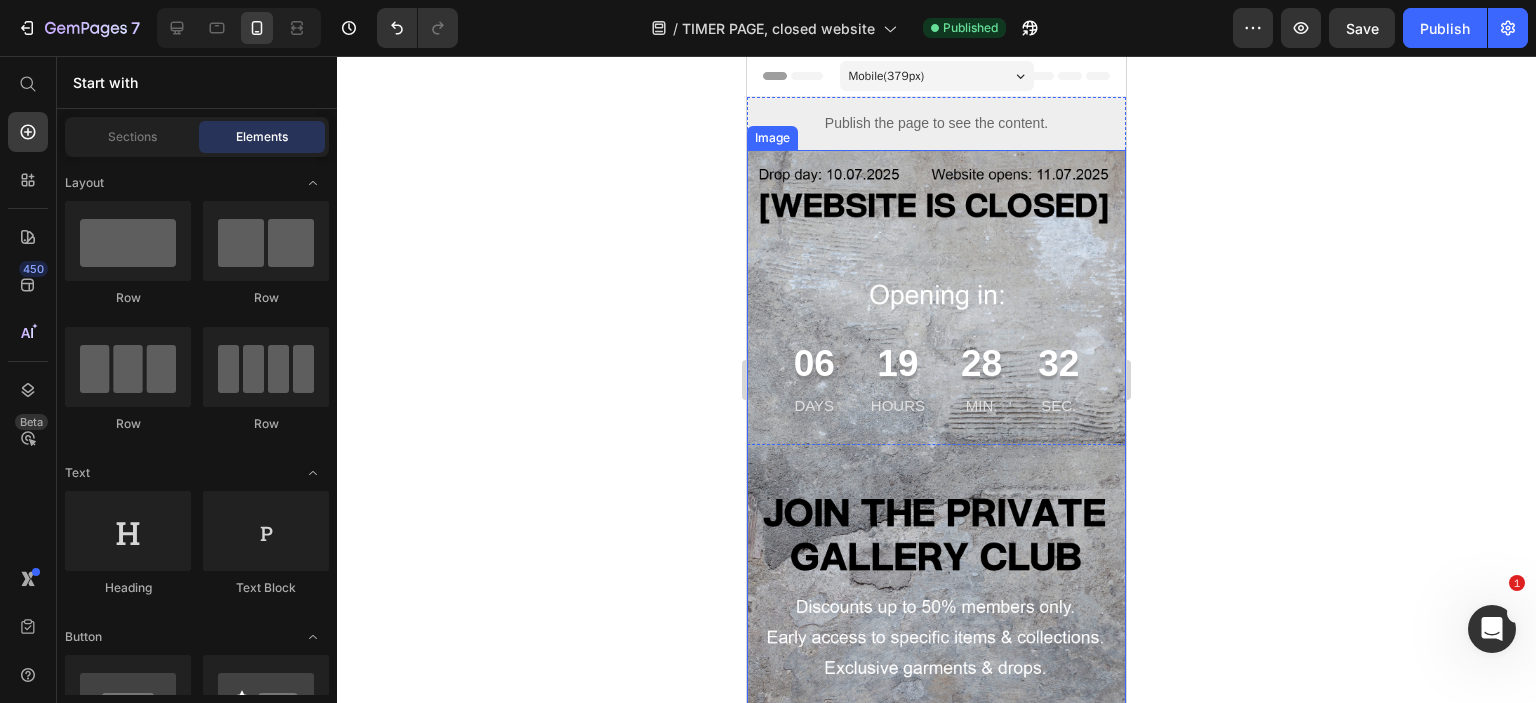 click at bounding box center (936, 545) 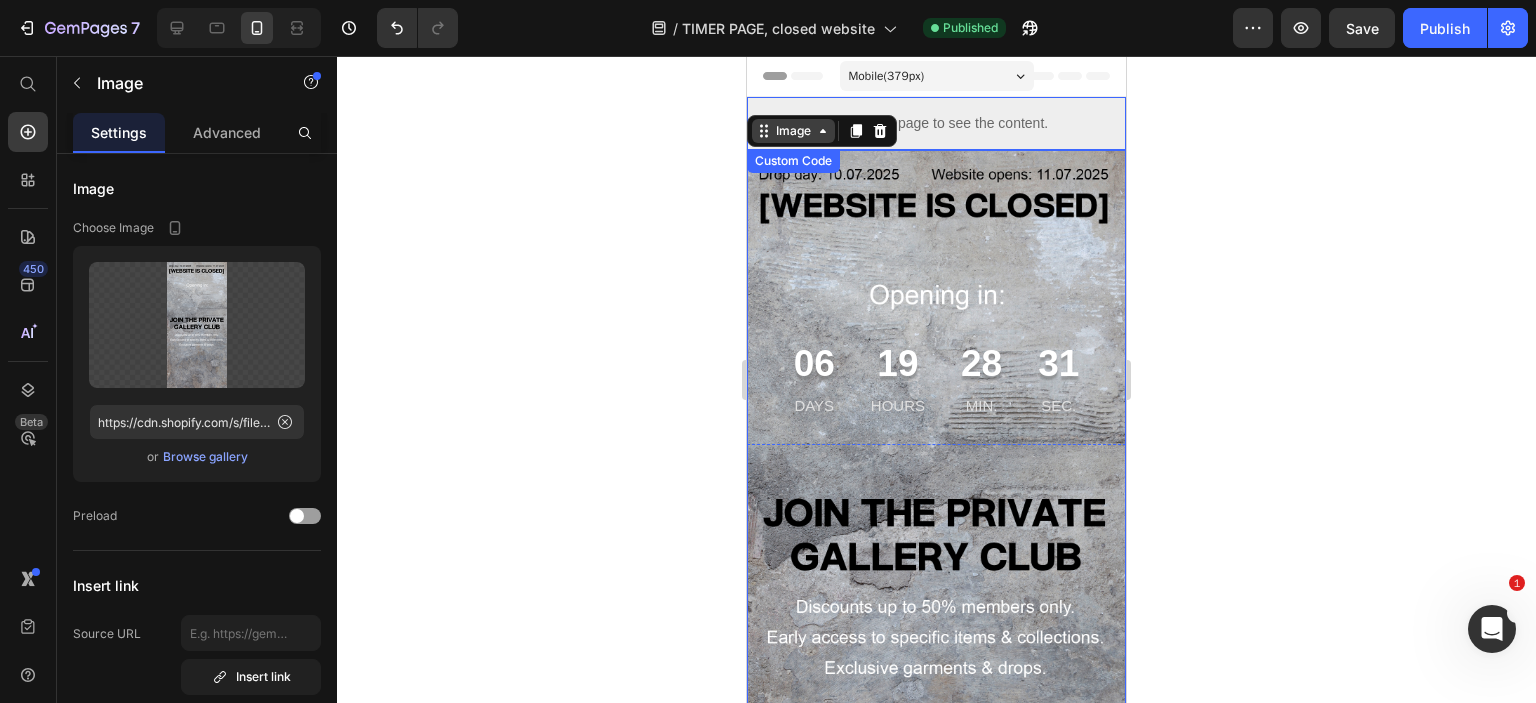 click on "Image" at bounding box center (793, 131) 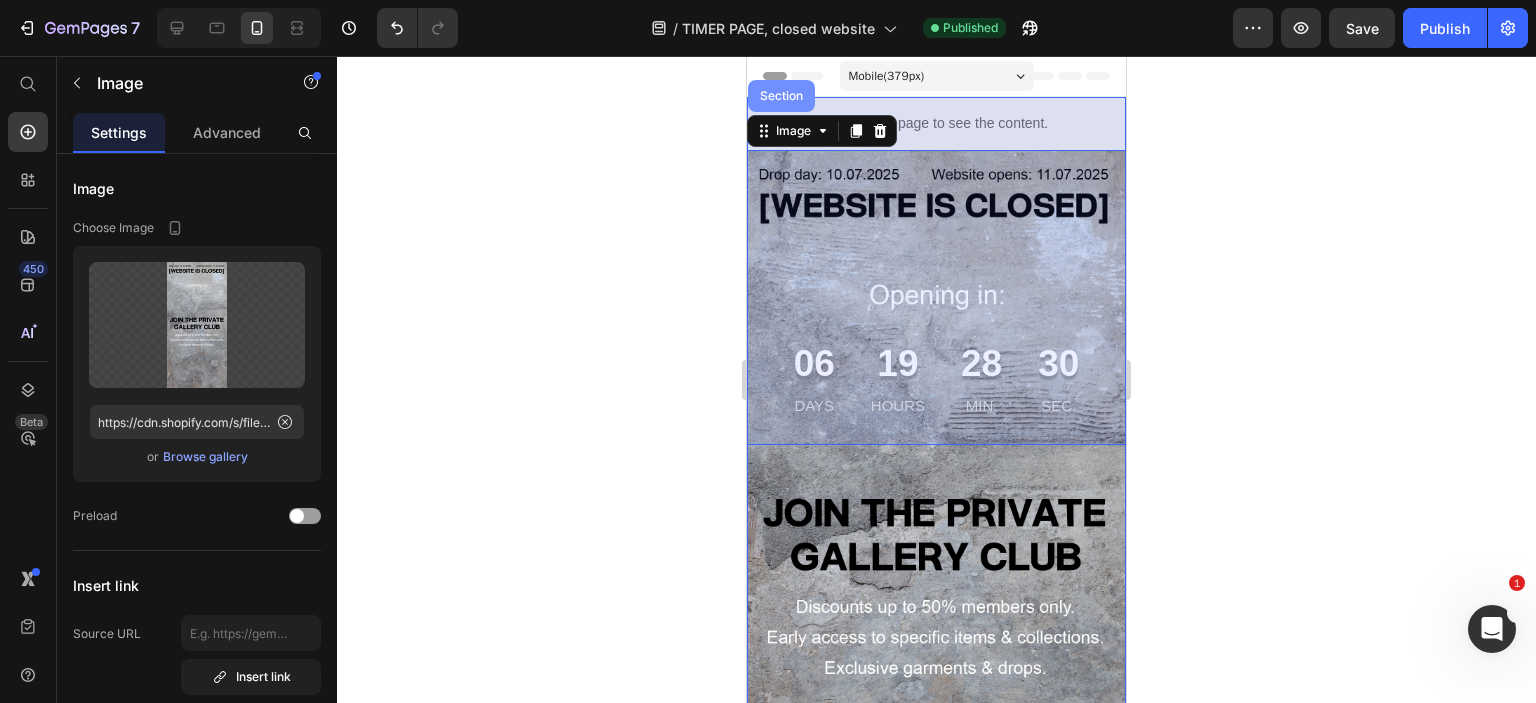 click on "Section" at bounding box center [781, 96] 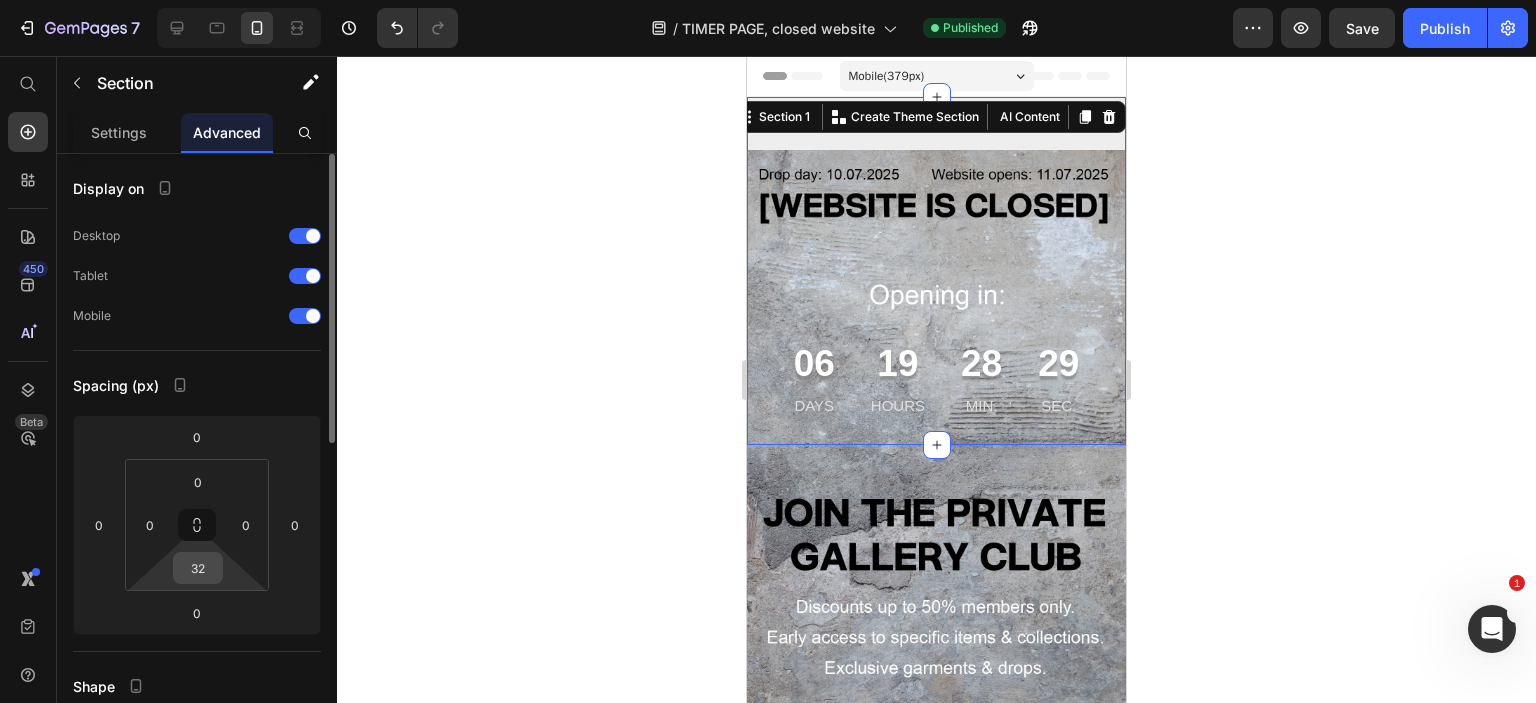 click on "32" at bounding box center [198, 568] 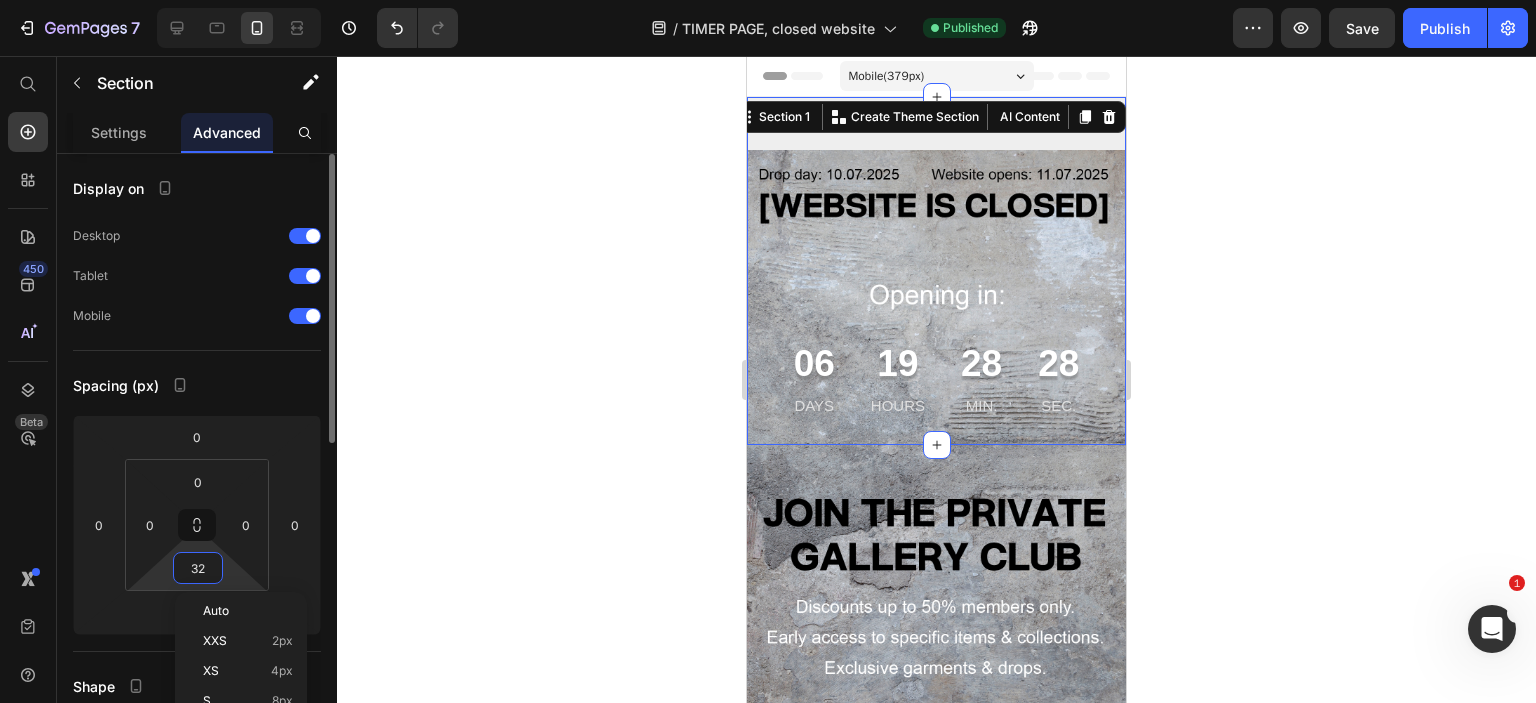 type on "0" 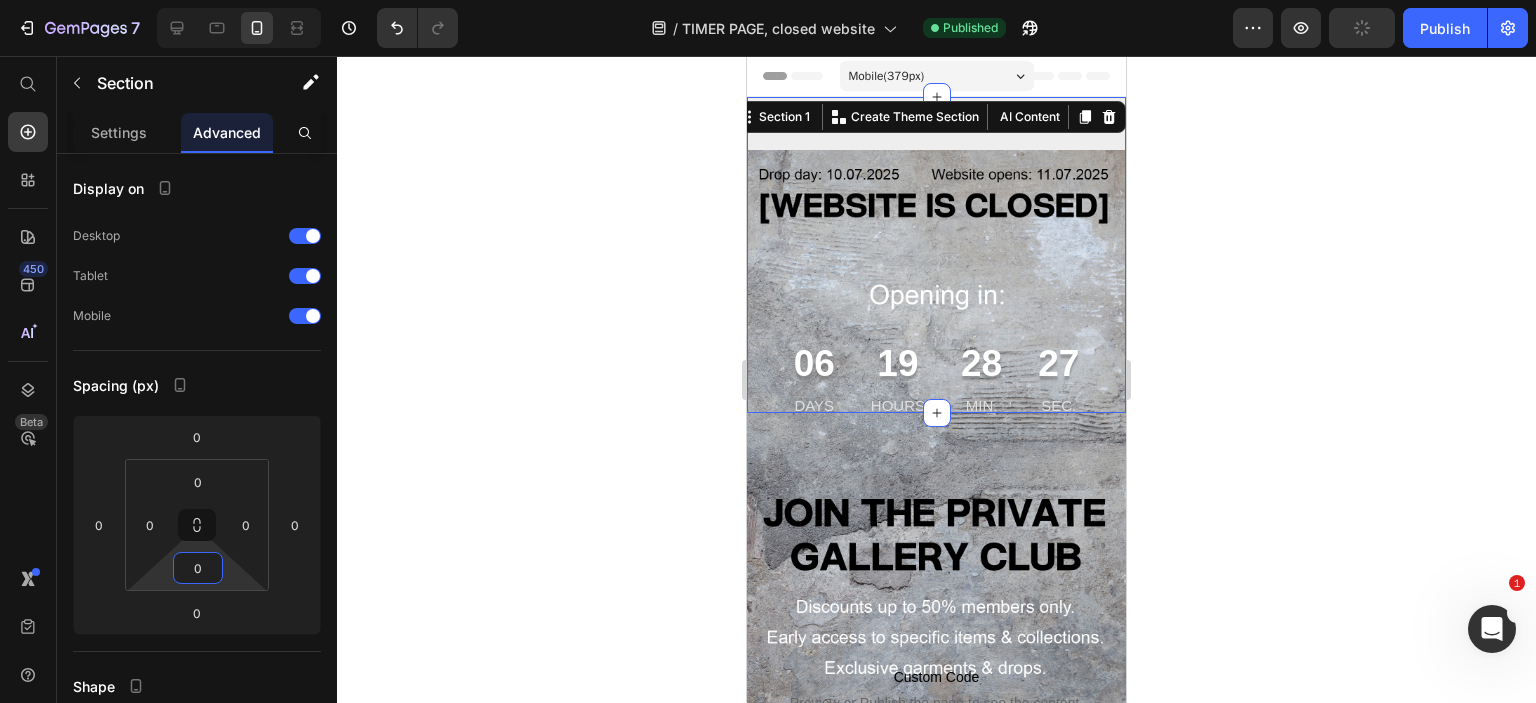 click 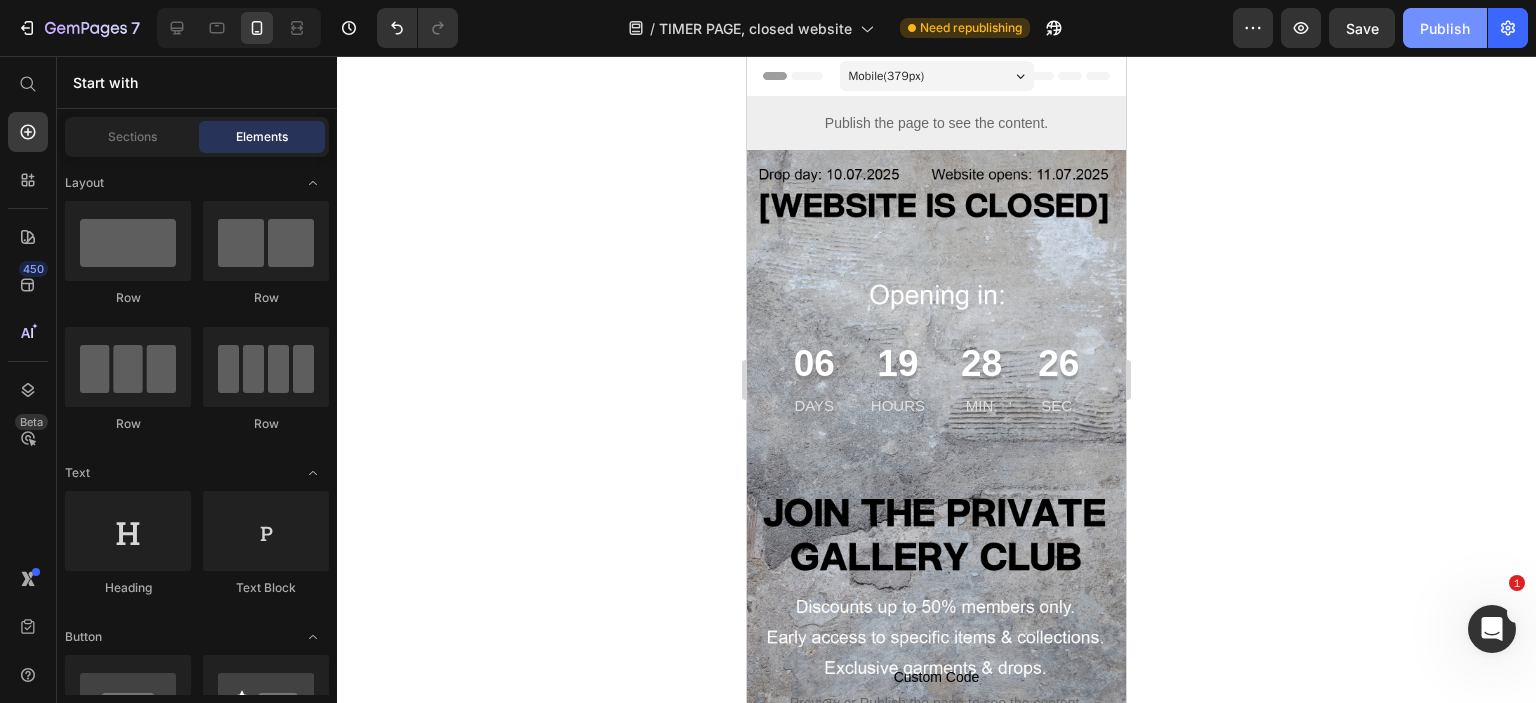 click on "Publish" 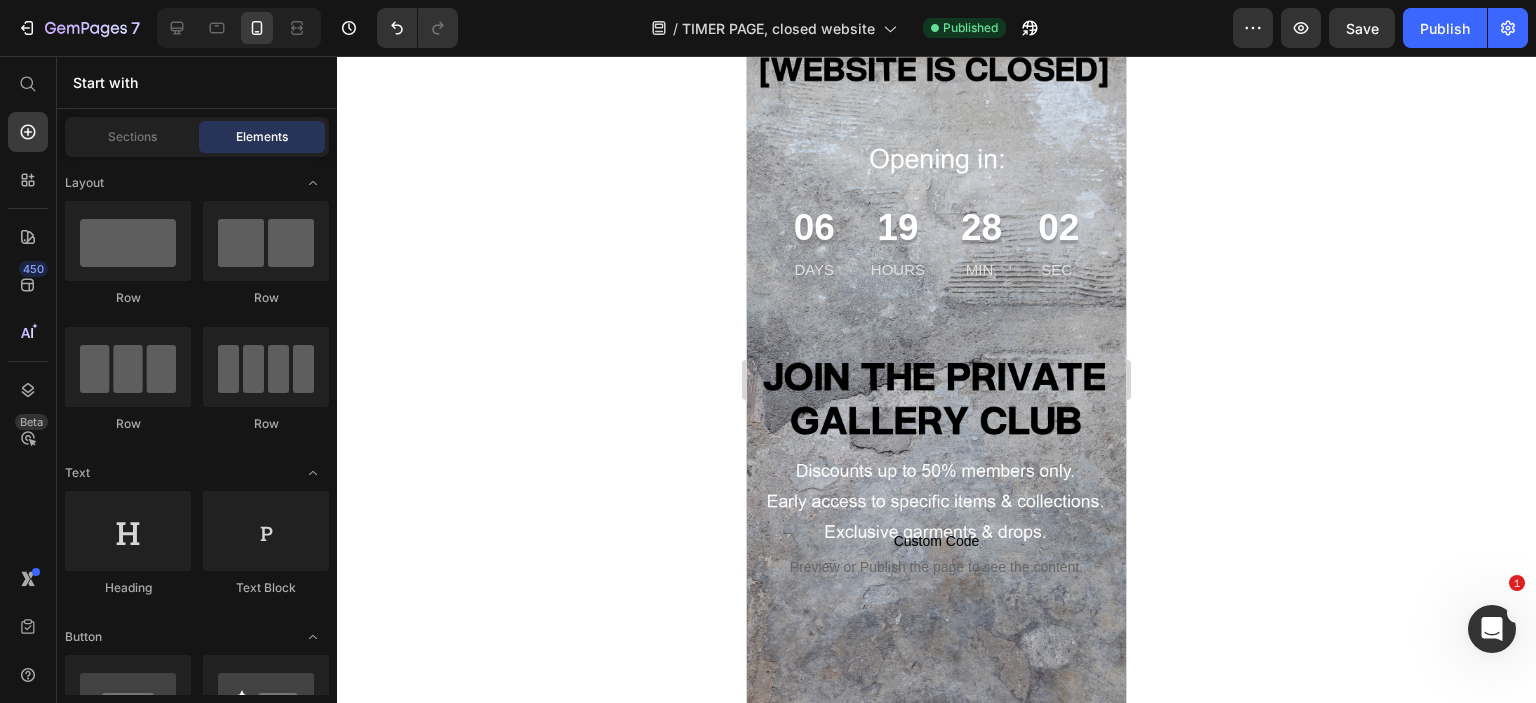 scroll, scrollTop: 151, scrollLeft: 0, axis: vertical 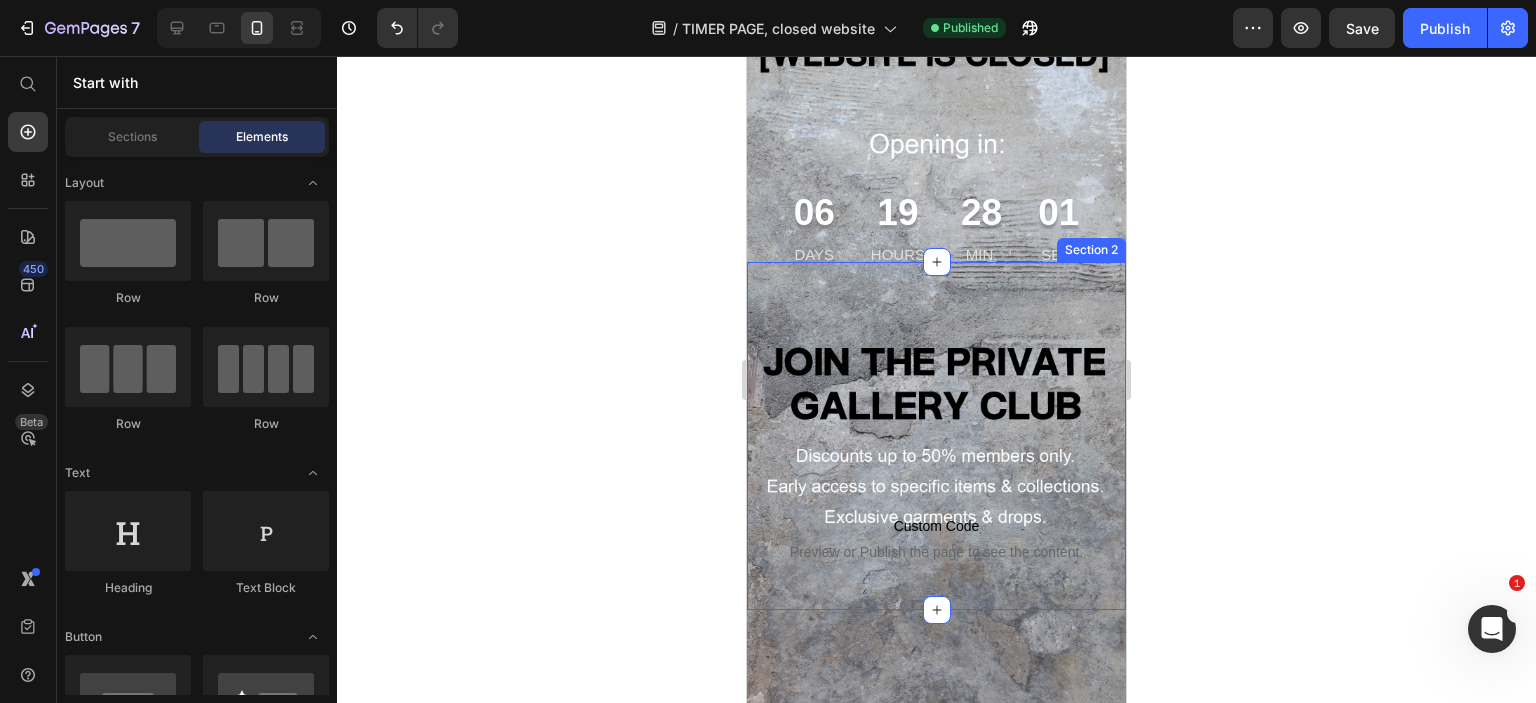click on "Custom Code
Preview or Publish the page to see the content. Custom Code" at bounding box center (936, 436) 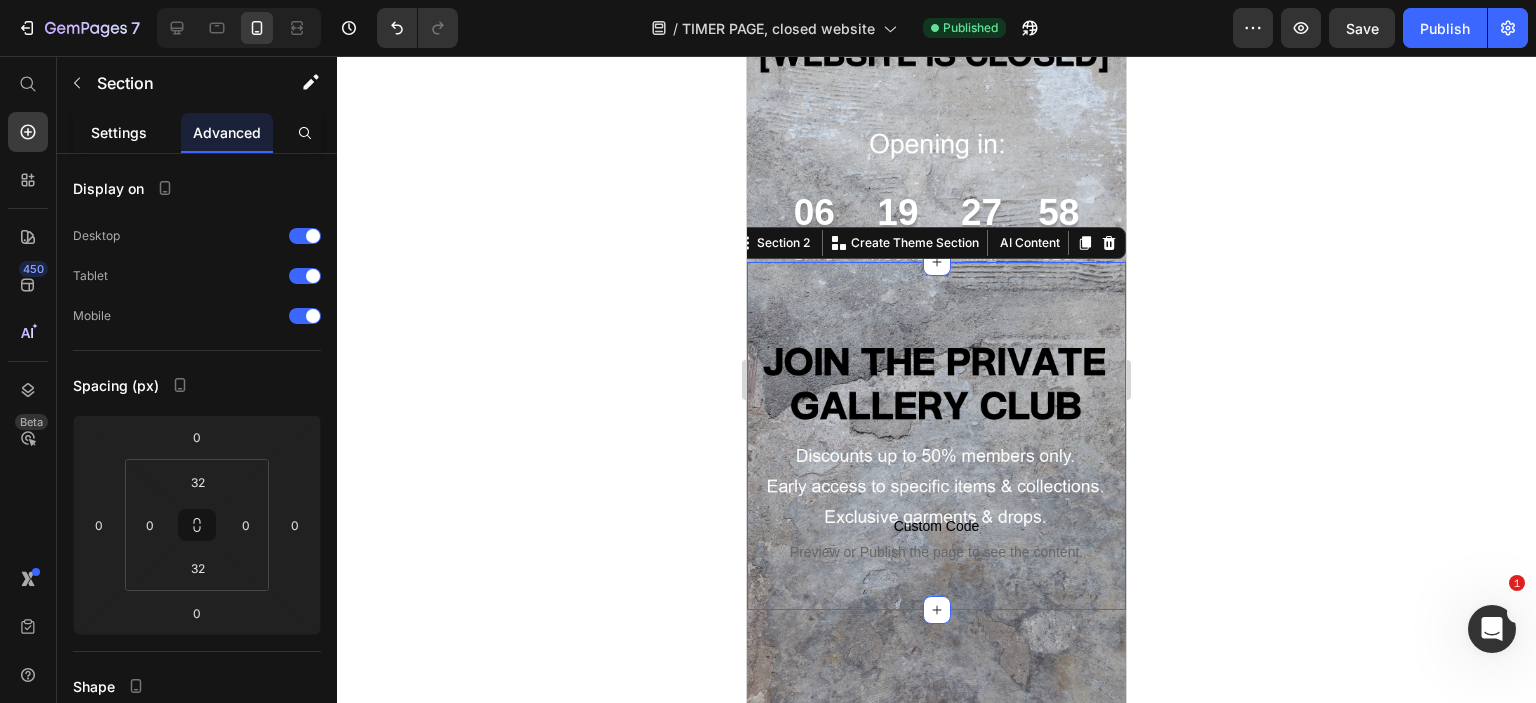 click on "Settings" 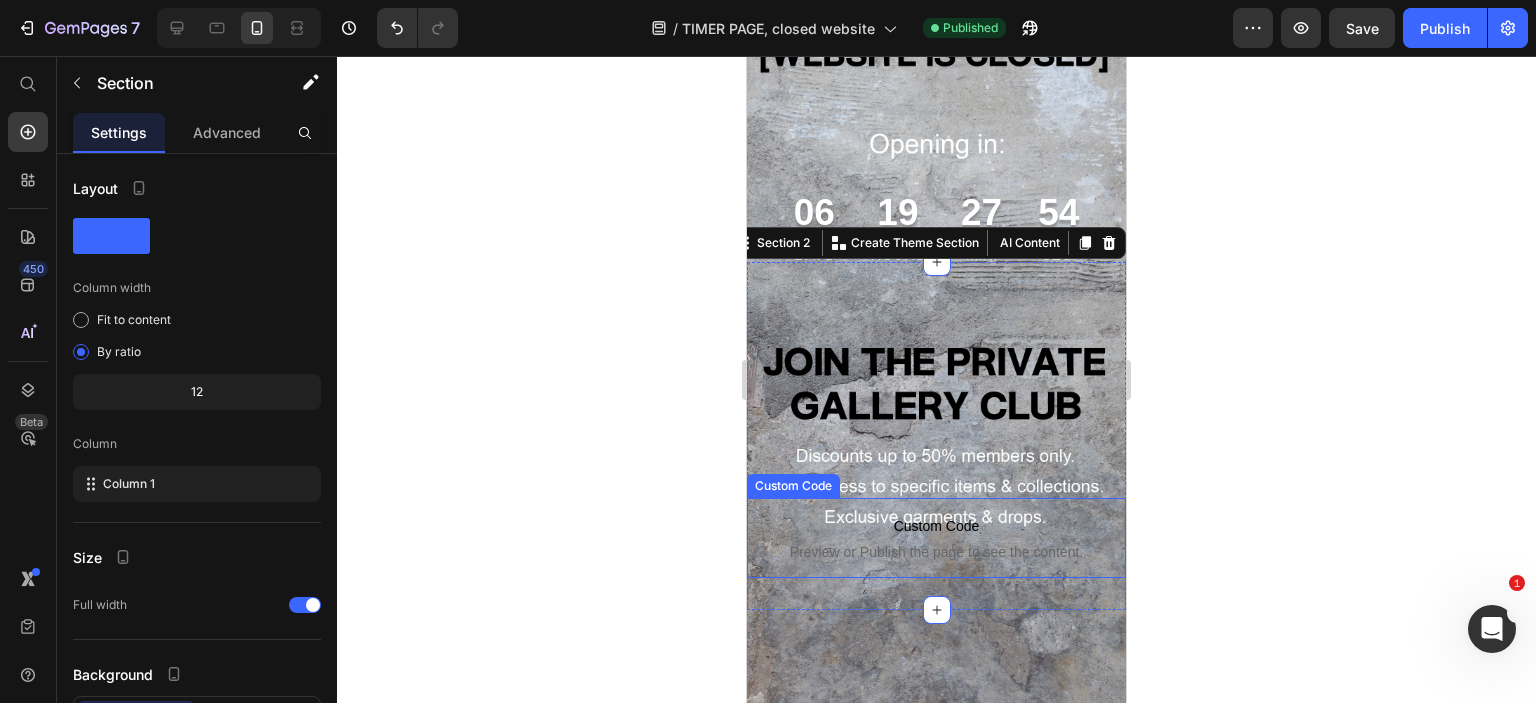 click on "Custom Code" at bounding box center [936, 526] 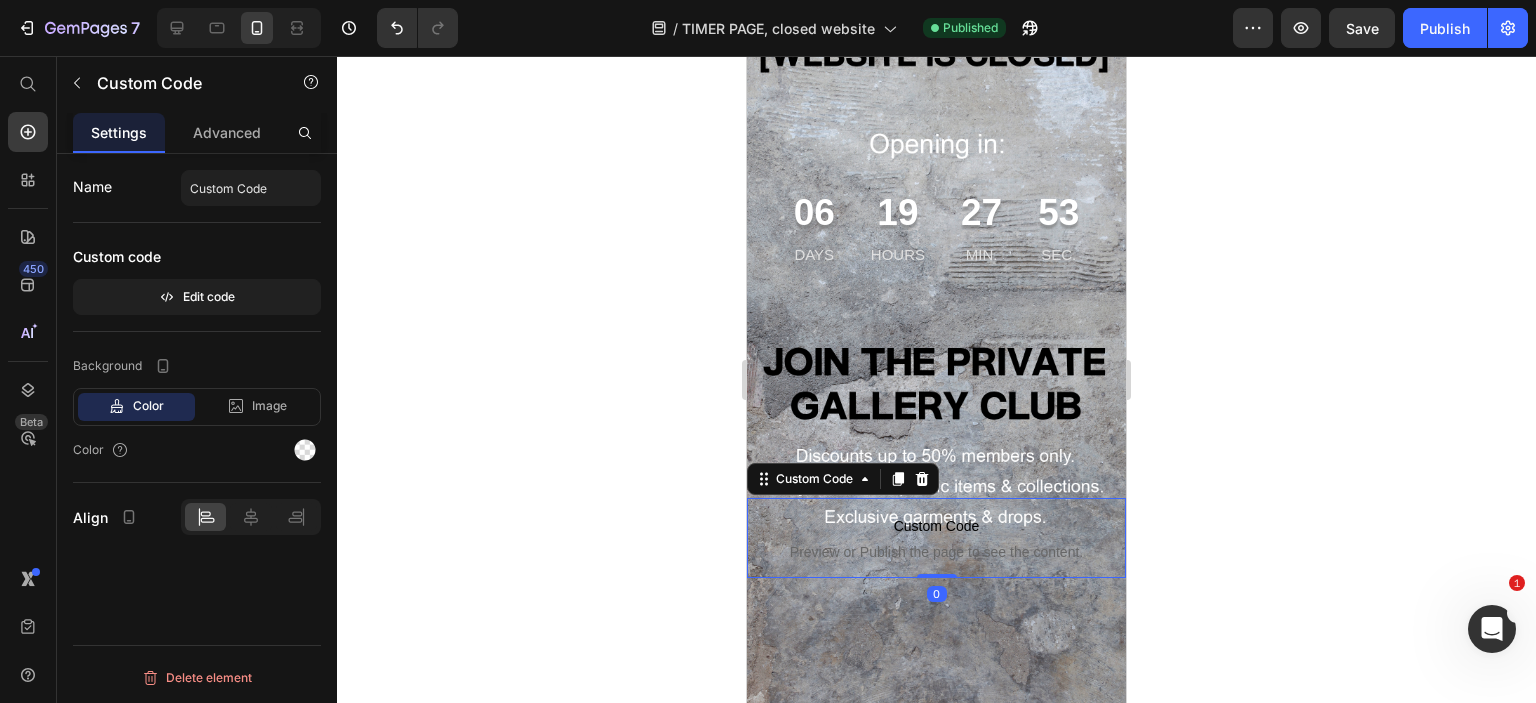 click on "Name Custom Code Custom code  Edit code  Background Color Image Video  Color  Align  Delete element" at bounding box center [197, 457] 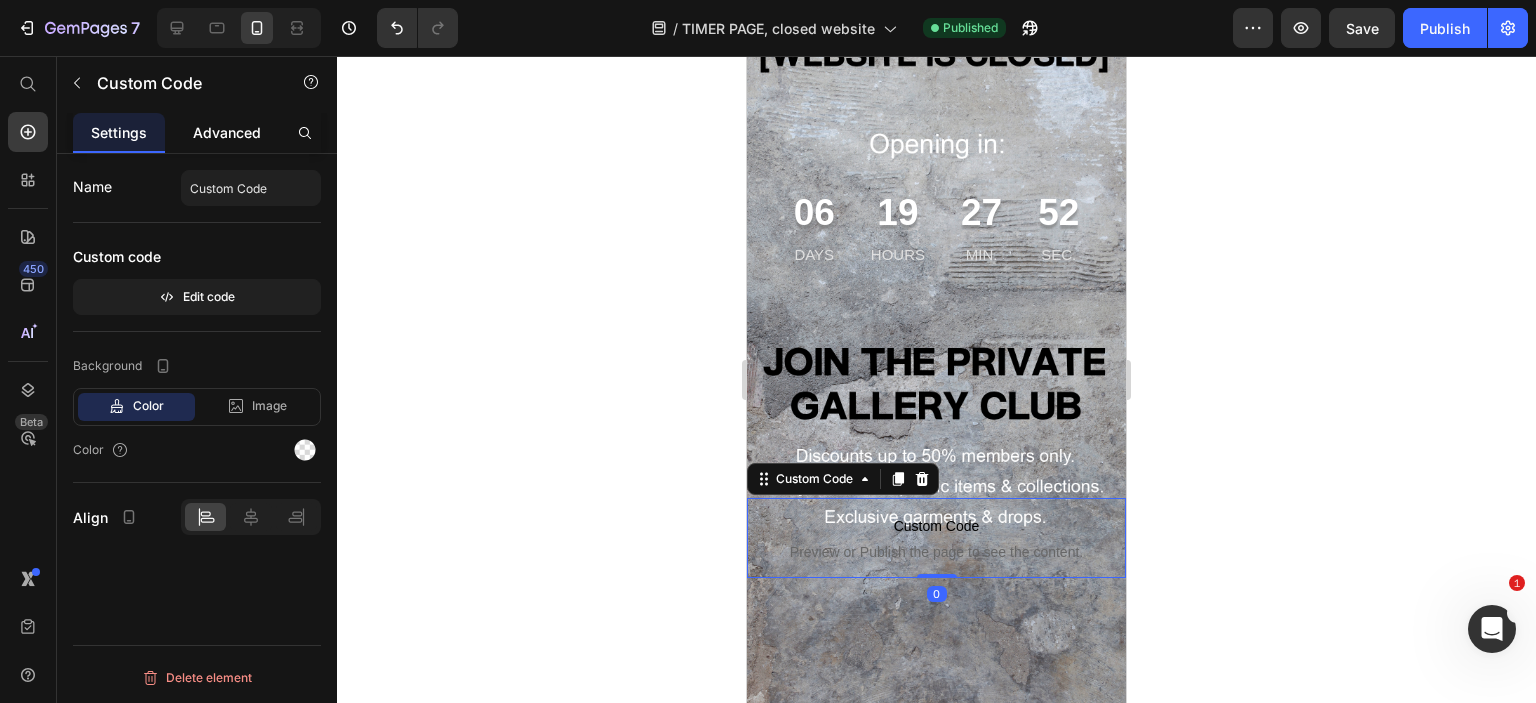 click on "Advanced" at bounding box center (227, 132) 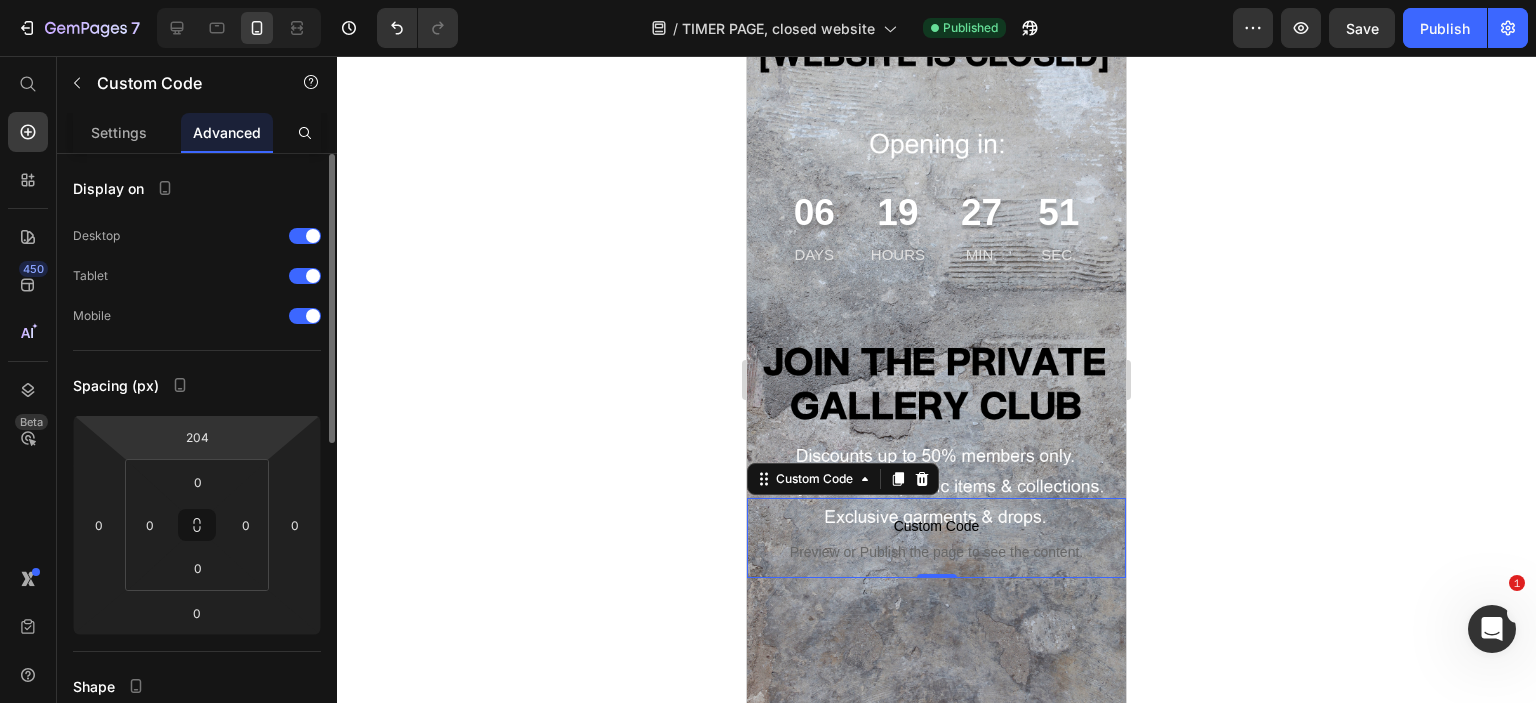 click on "7  Version history  /  TIMER PAGE, closed website Published Preview  Save   Publish  450 Beta Start with Sections Elements Hero Section Product Detail Brands Trusted Badges Guarantee Product Breakdown How to use Testimonials Compare Bundle FAQs Social Proof Brand Story Product List Collection Blog List Contact Sticky Add to Cart Custom Footer Browse Library 450 Layout
Row
Row
Row
Row Text
Heading
Text Block Button
Button
Button
Sticky Back to top Media
Image Image" at bounding box center (768, 0) 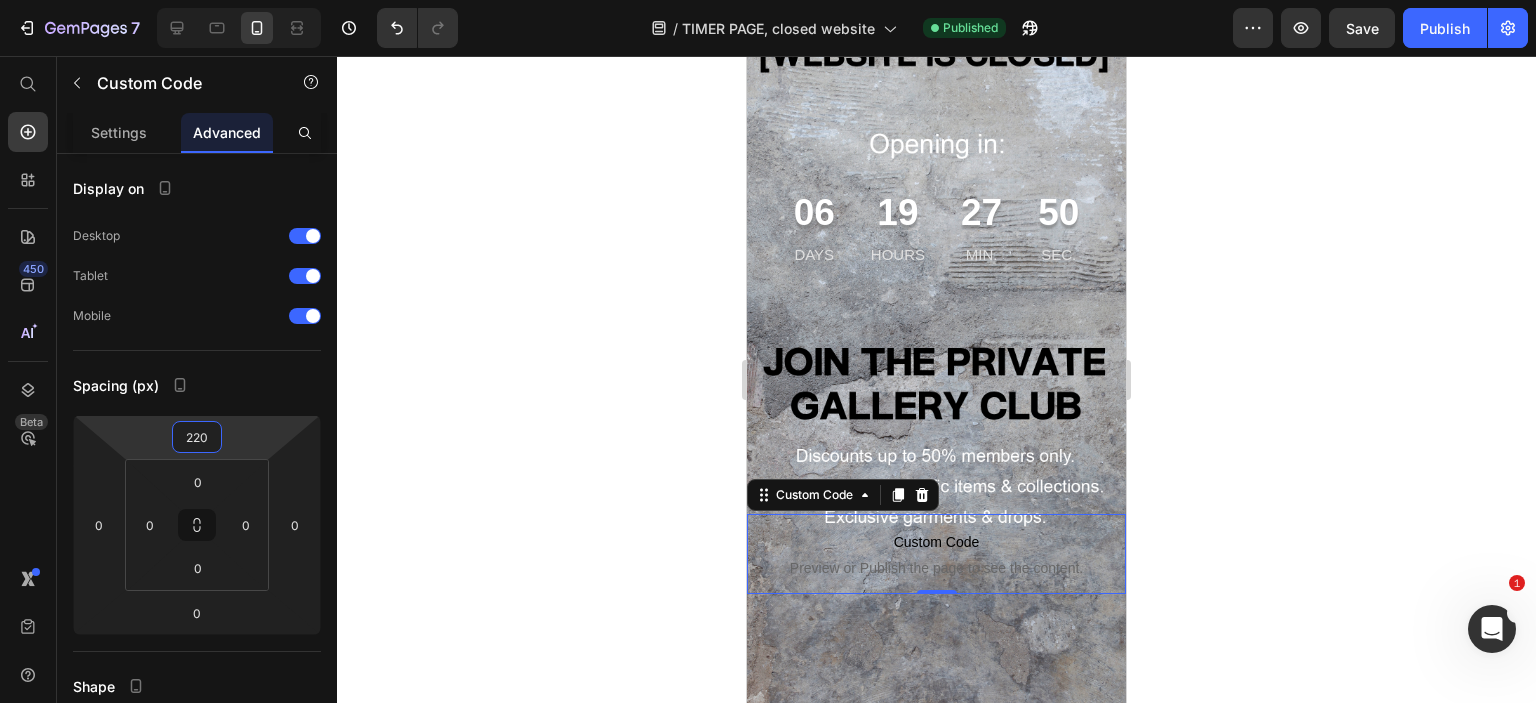 drag, startPoint x: 240, startPoint y: 437, endPoint x: 240, endPoint y: 423, distance: 14 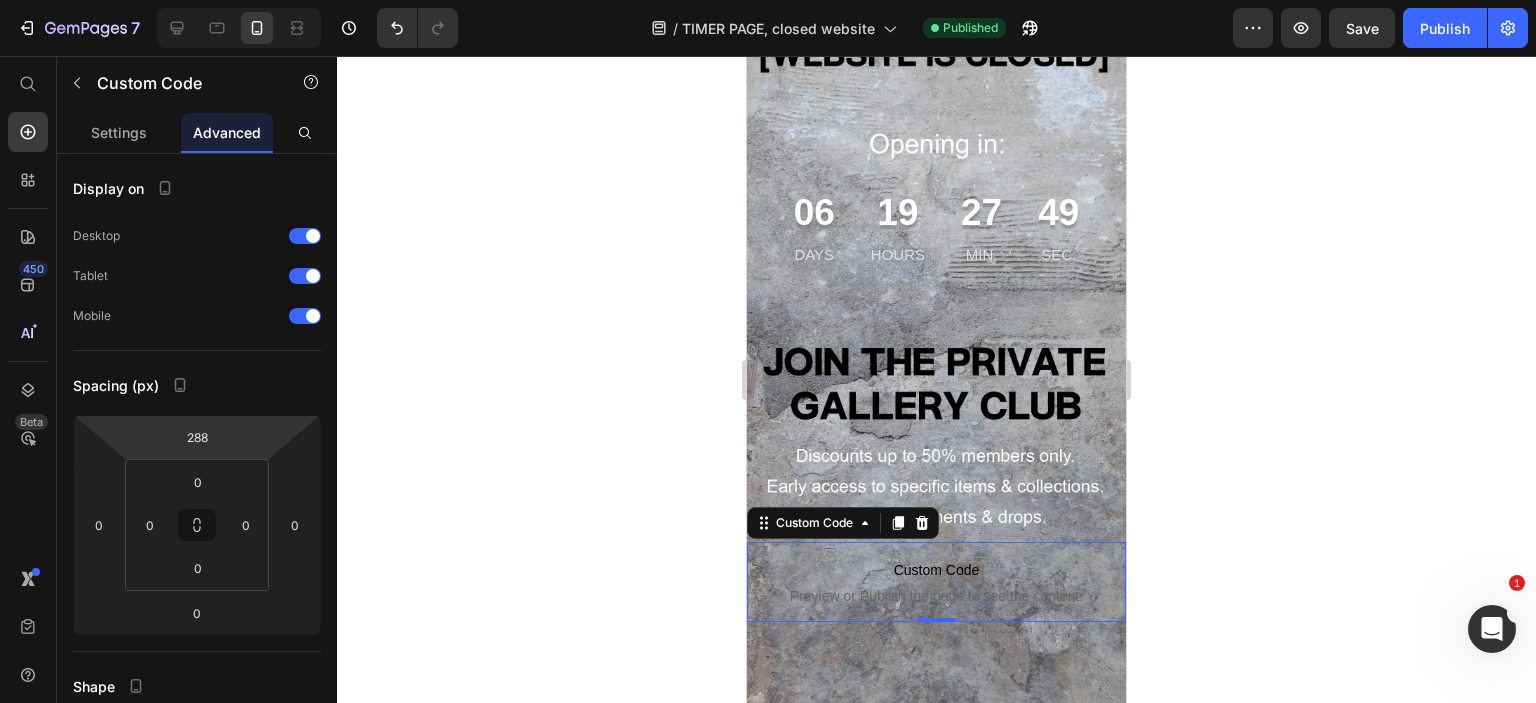 click on "7  Version history  /  TIMER PAGE, closed website Published Preview  Save   Publish  450 Beta Start with Sections Elements Hero Section Product Detail Brands Trusted Badges Guarantee Product Breakdown How to use Testimonials Compare Bundle FAQs Social Proof Brand Story Product List Collection Blog List Contact Sticky Add to Cart Custom Footer Browse Library 450 Layout
Row
Row
Row
Row Text
Heading
Text Block Button
Button
Button
Sticky Back to top Media
Image Image" at bounding box center [768, 0] 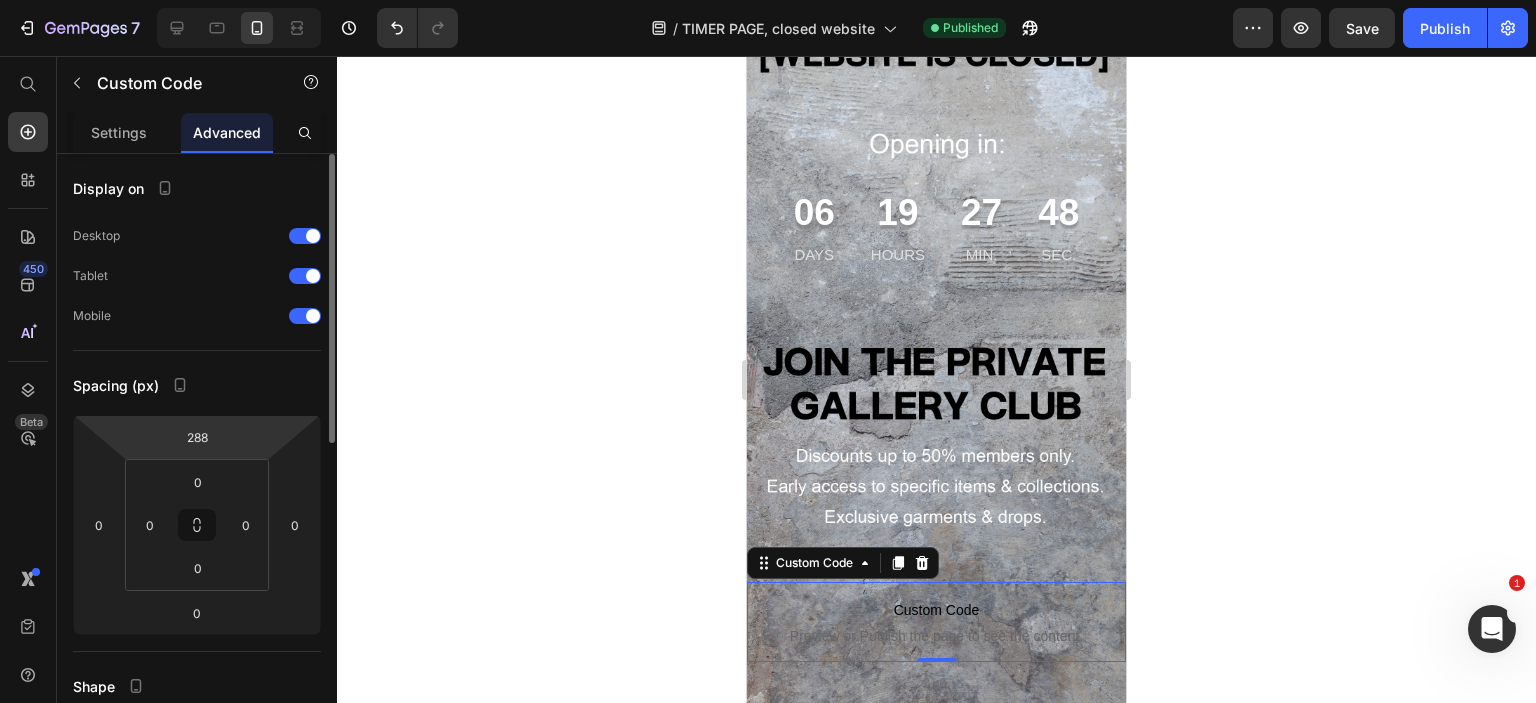 click on "7  Version history  /  TIMER PAGE, closed website Published Preview  Save   Publish  450 Beta Start with Sections Elements Hero Section Product Detail Brands Trusted Badges Guarantee Product Breakdown How to use Testimonials Compare Bundle FAQs Social Proof Brand Story Product List Collection Blog List Contact Sticky Add to Cart Custom Footer Browse Library 450 Layout
Row
Row
Row
Row Text
Heading
Text Block Button
Button
Button
Sticky Back to top Media
Image Image" at bounding box center (768, 0) 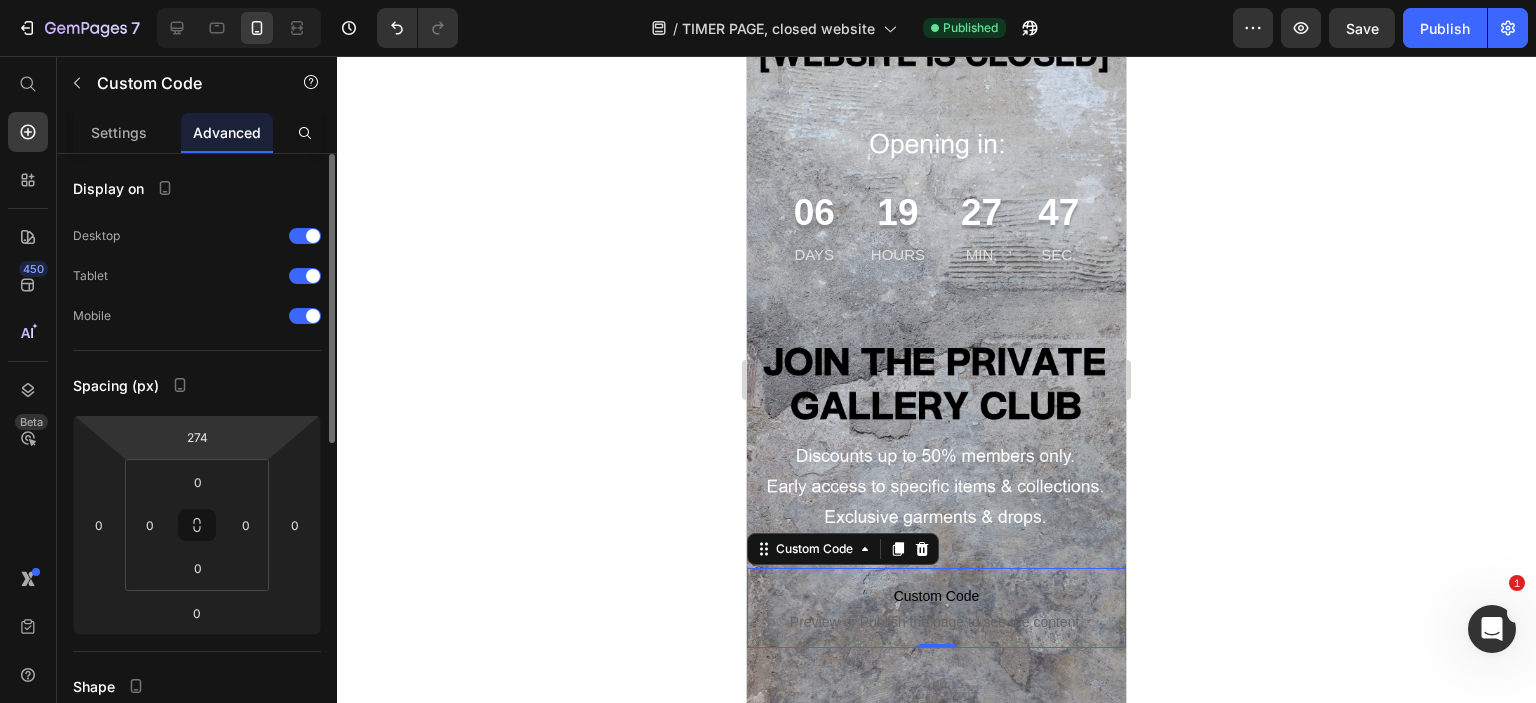 click on "7  Version history  /  TIMER PAGE, closed website Published Preview  Save   Publish  450 Beta Start with Sections Elements Hero Section Product Detail Brands Trusted Badges Guarantee Product Breakdown How to use Testimonials Compare Bundle FAQs Social Proof Brand Story Product List Collection Blog List Contact Sticky Add to Cart Custom Footer Browse Library 450 Layout
Row
Row
Row
Row Text
Heading
Text Block Button
Button
Button
Sticky Back to top Media
Image Image" at bounding box center (768, 0) 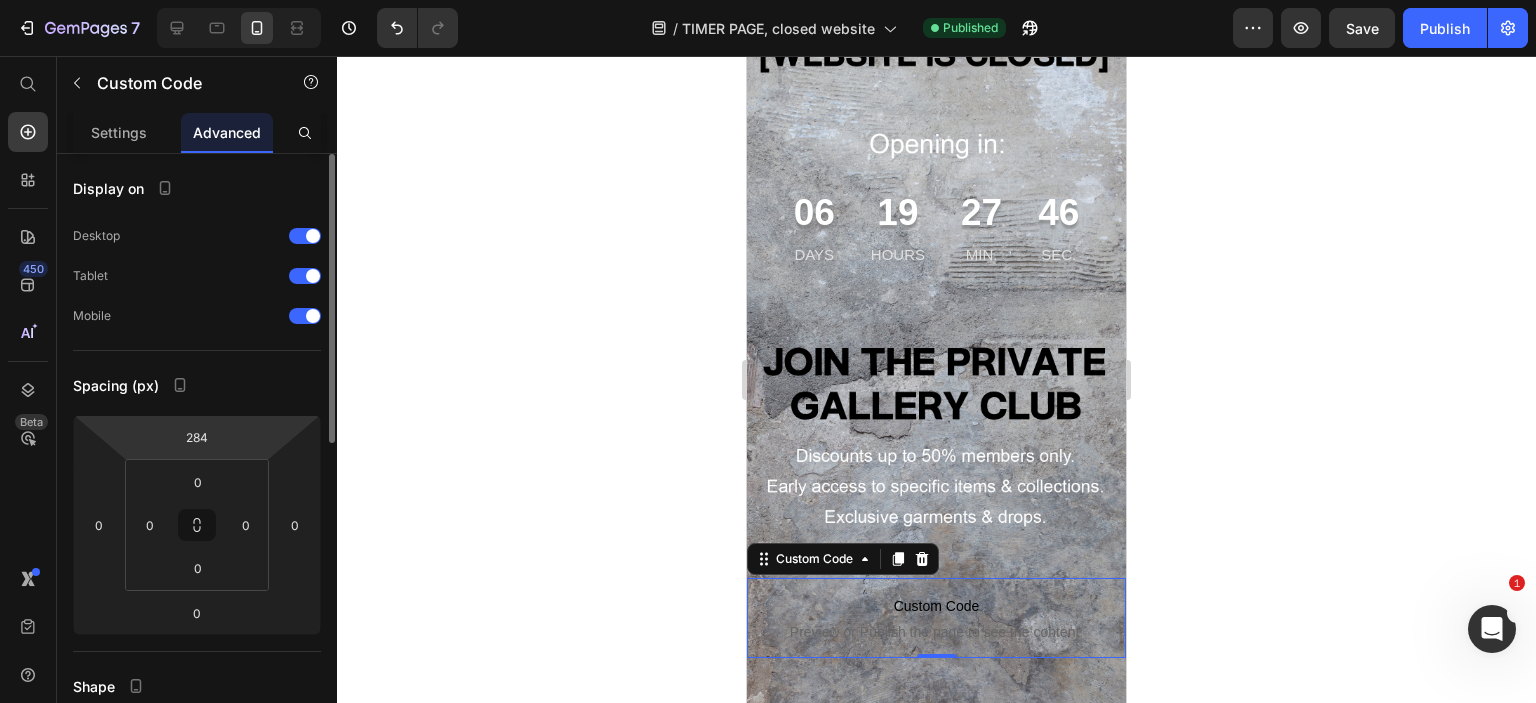 click on "7  Version history  /  TIMER PAGE, closed website Published Preview  Save   Publish  450 Beta Start with Sections Elements Hero Section Product Detail Brands Trusted Badges Guarantee Product Breakdown How to use Testimonials Compare Bundle FAQs Social Proof Brand Story Product List Collection Blog List Contact Sticky Add to Cart Custom Footer Browse Library 450 Layout
Row
Row
Row
Row Text
Heading
Text Block Button
Button
Button
Sticky Back to top Media
Image Image" at bounding box center (768, 0) 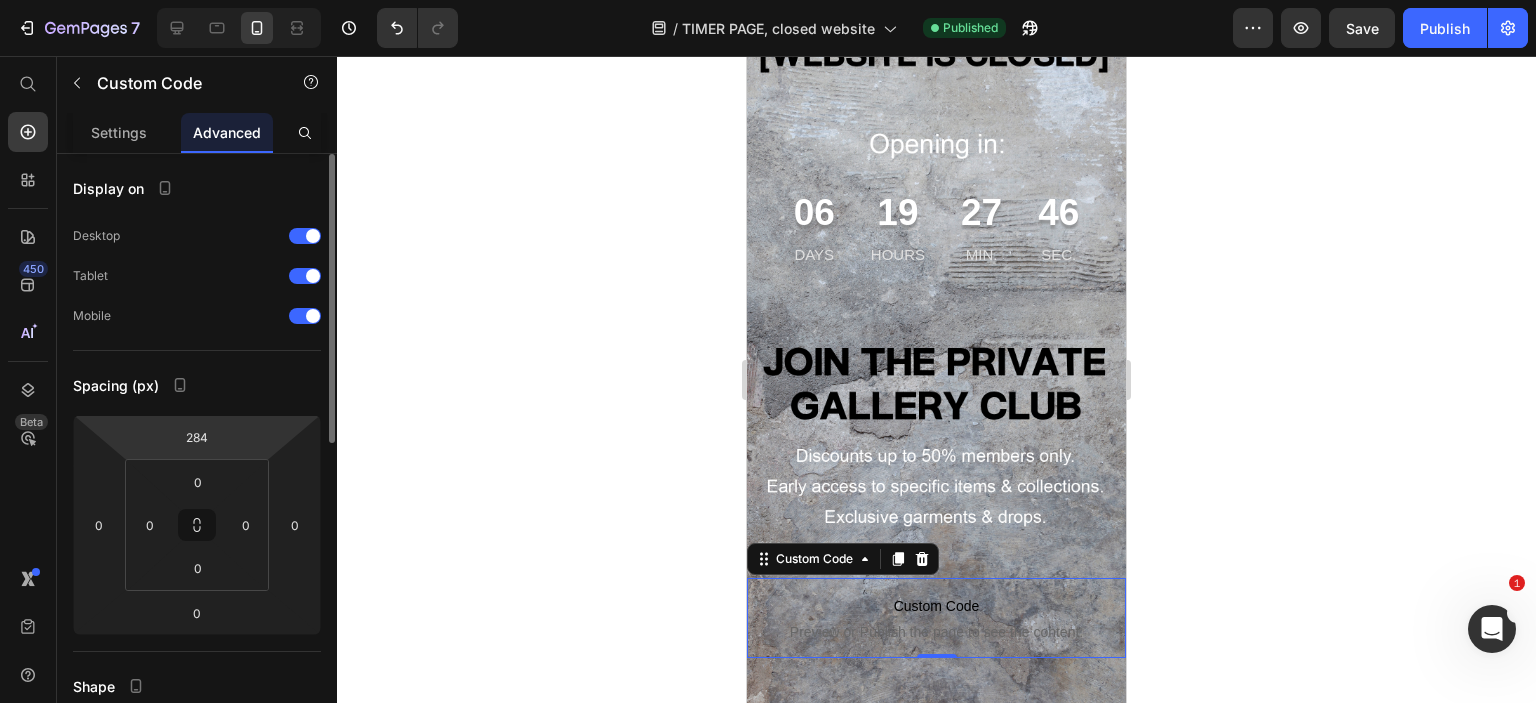 type on "276" 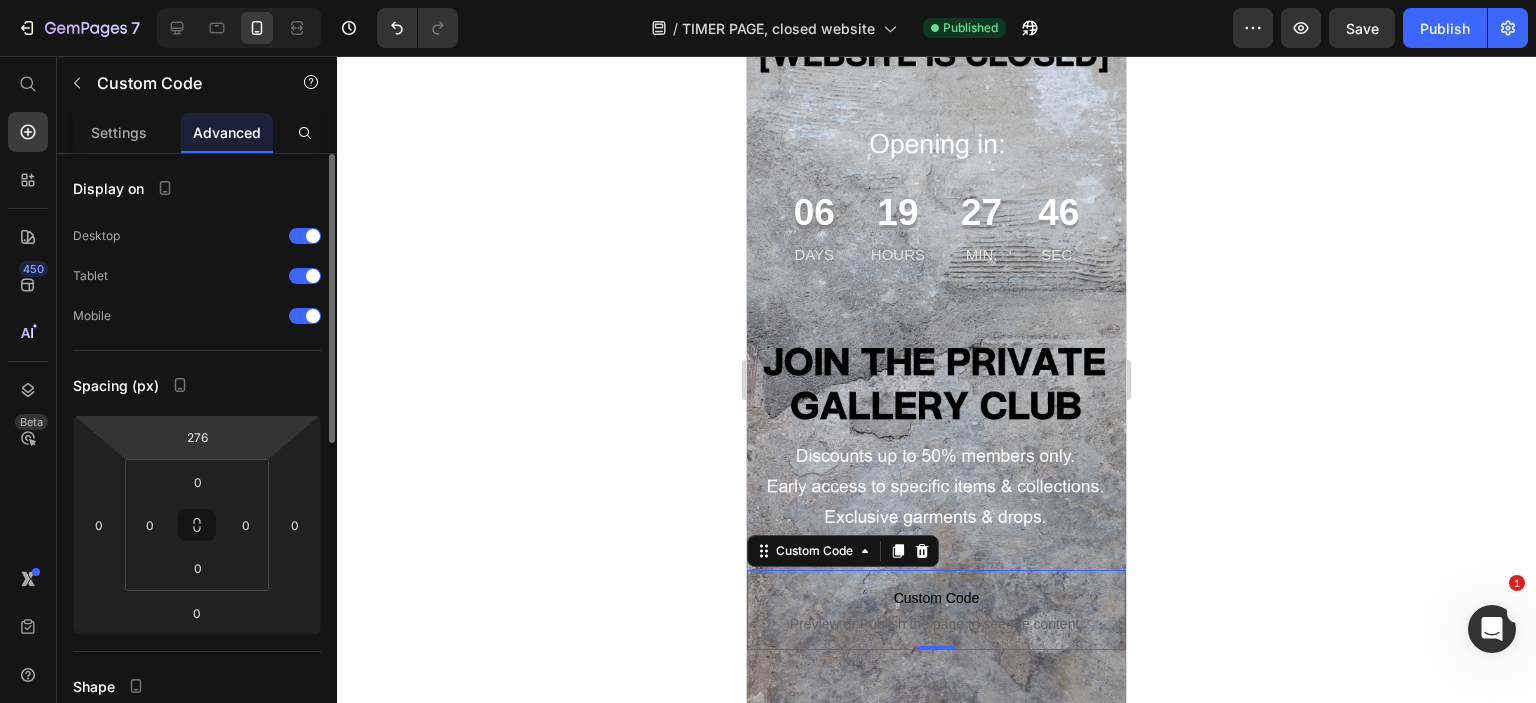 click on "7  Version history  /  TIMER PAGE, closed website Published Preview  Save   Publish  450 Beta Start with Sections Elements Hero Section Product Detail Brands Trusted Badges Guarantee Product Breakdown How to use Testimonials Compare Bundle FAQs Social Proof Brand Story Product List Collection Blog List Contact Sticky Add to Cart Custom Footer Browse Library 450 Layout
Row
Row
Row
Row Text
Heading
Text Block Button
Button
Button
Sticky Back to top Media
Image Image" at bounding box center (768, 0) 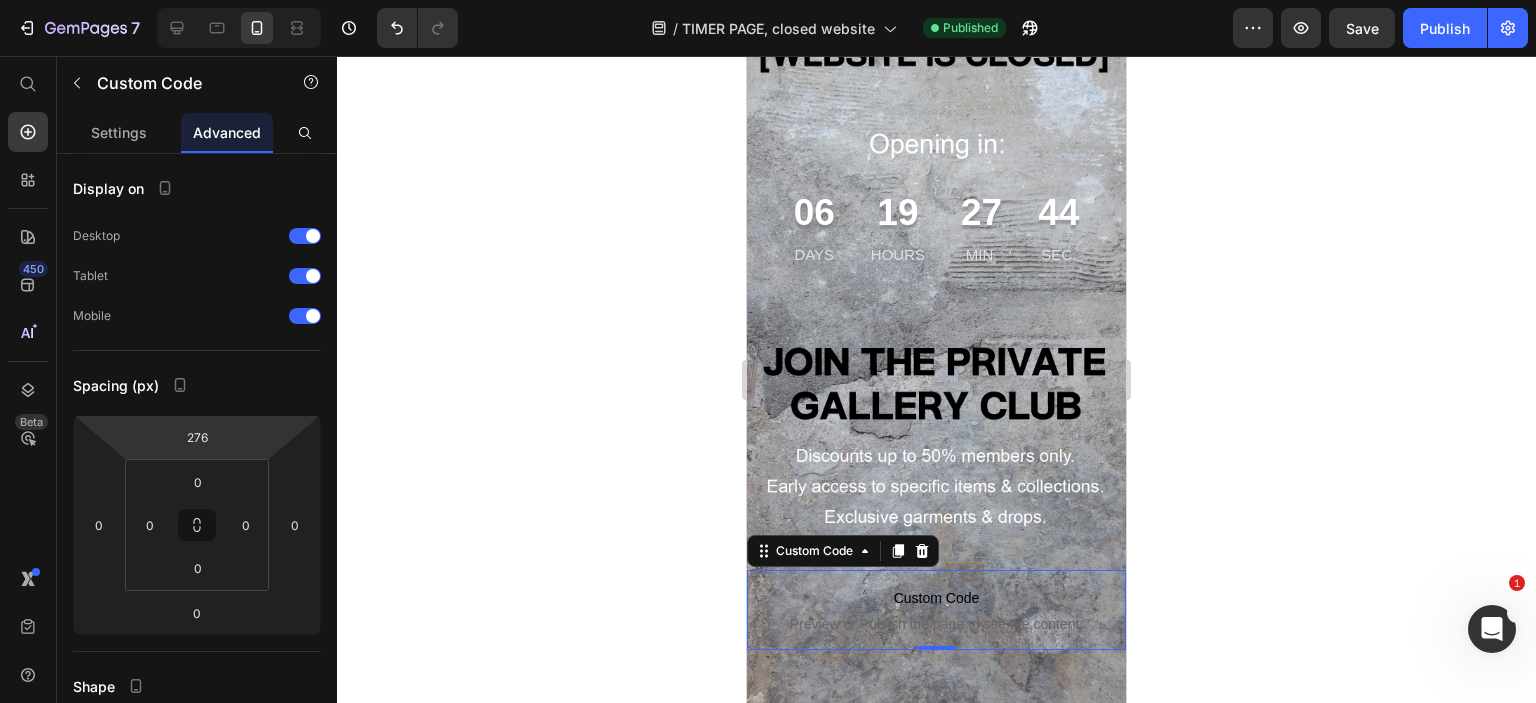 click 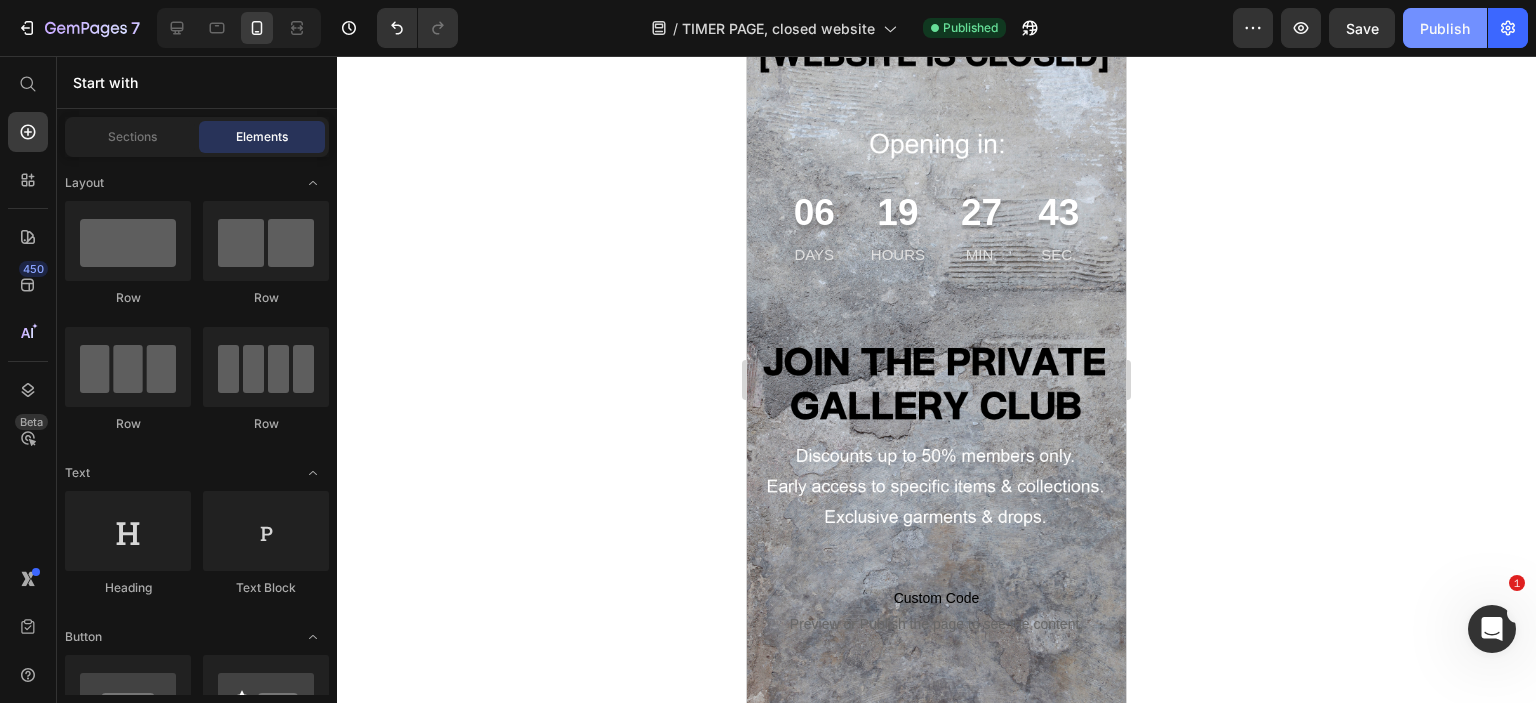 click on "Publish" at bounding box center (1445, 28) 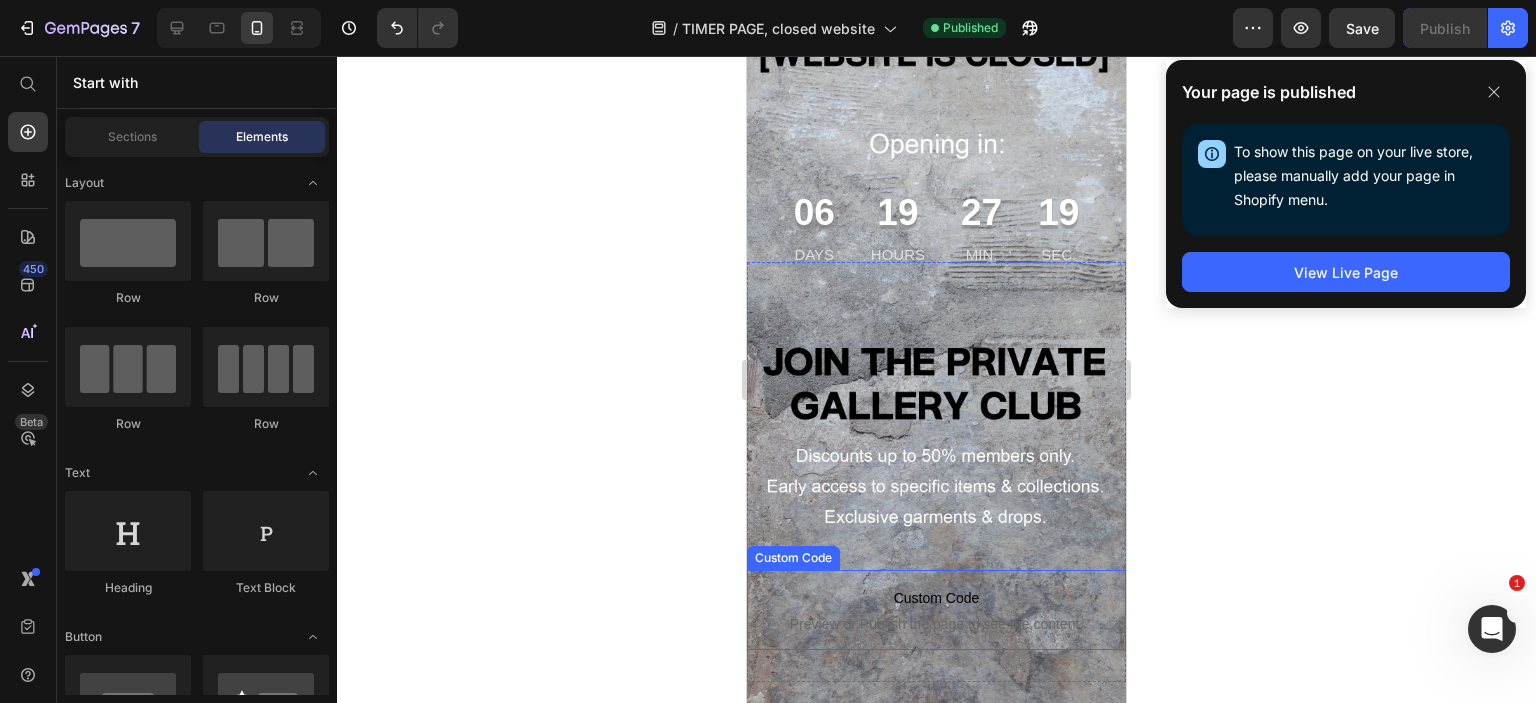 click on "Custom Code
Preview or Publish the page to see the content." at bounding box center [936, 610] 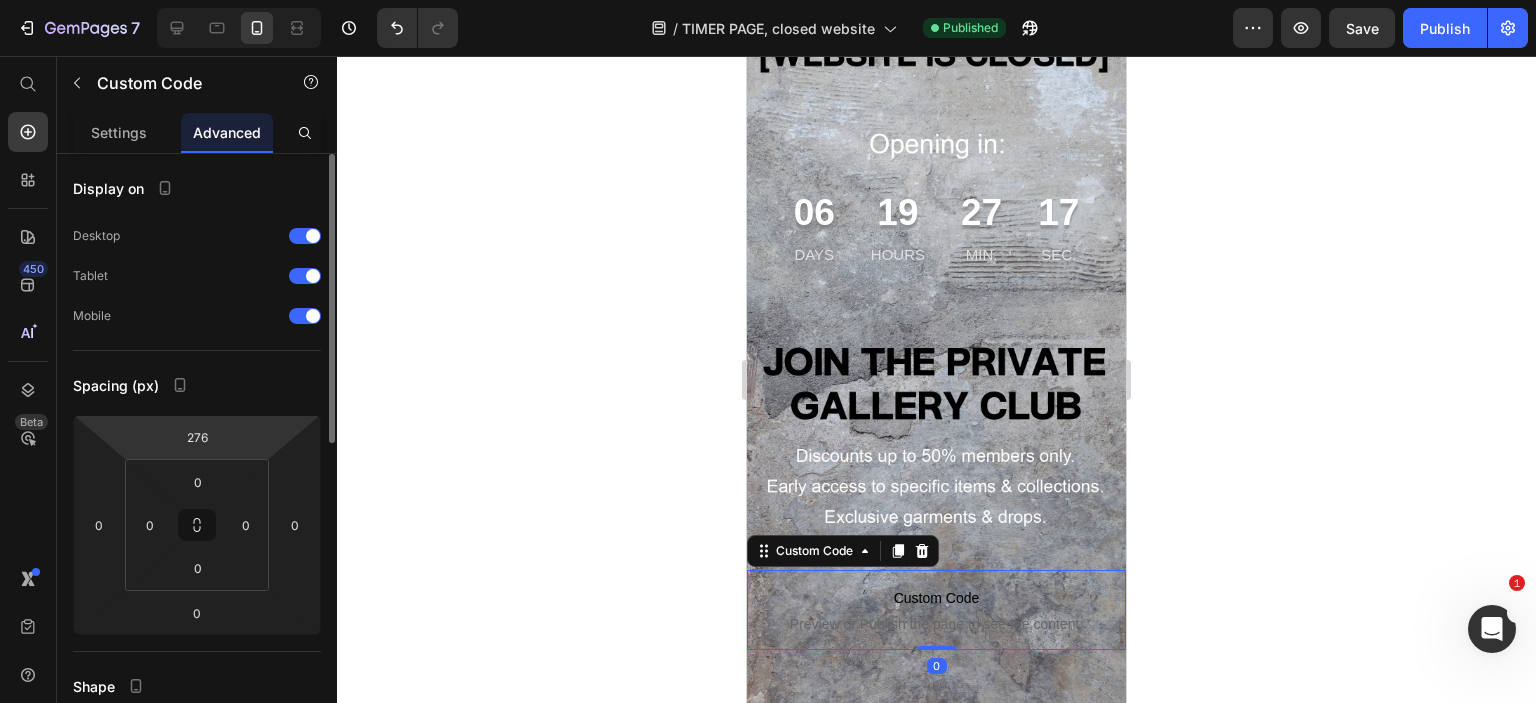 click on "7  Version history  /  TIMER PAGE, closed website Published Preview  Save   Publish  450 Beta Start with Sections Elements Hero Section Product Detail Brands Trusted Badges Guarantee Product Breakdown How to use Testimonials Compare Bundle FAQs Social Proof Brand Story Product List Collection Blog List Contact Sticky Add to Cart Custom Footer Browse Library 450 Layout
Row
Row
Row
Row Text
Heading
Text Block Button
Button
Button
Sticky Back to top Media
Image Image" at bounding box center [768, 0] 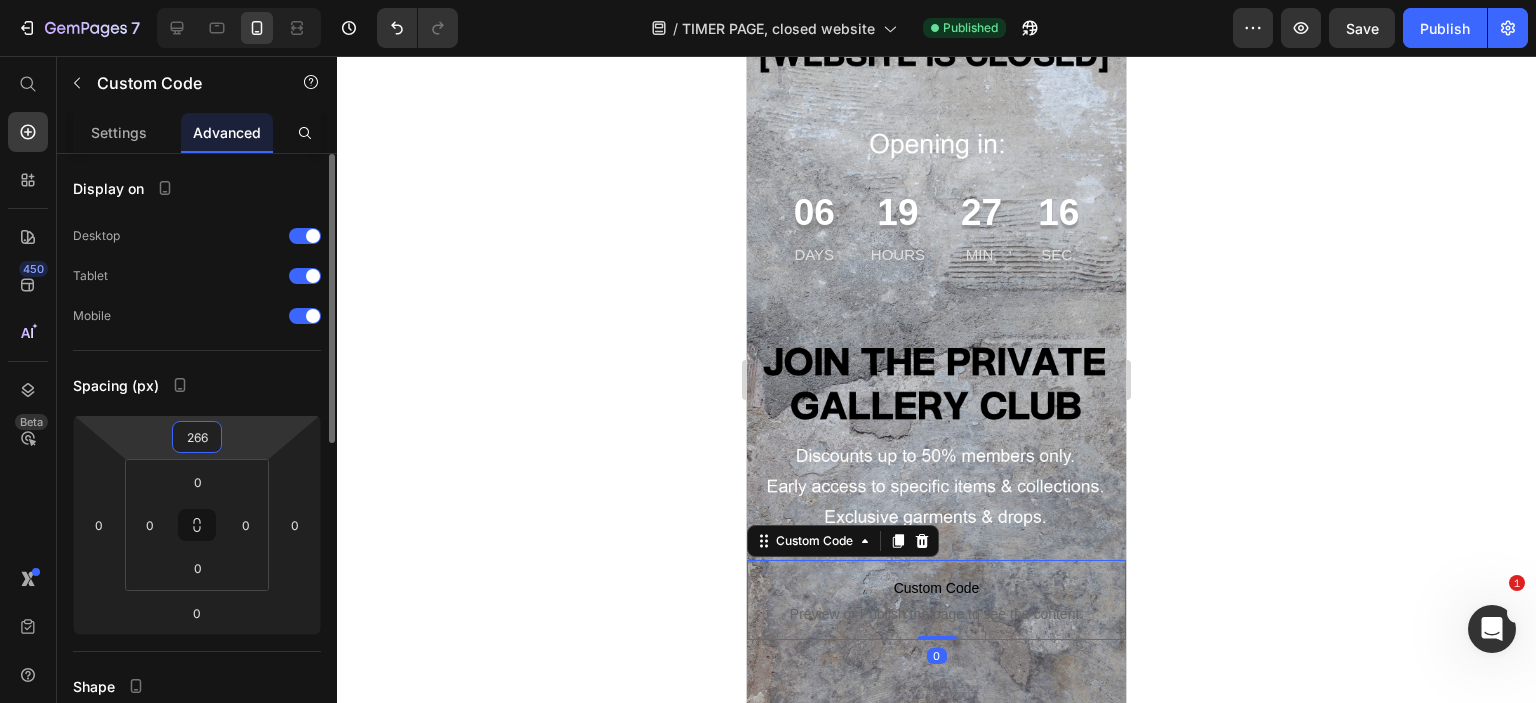 click on "7  Version history  /  TIMER PAGE, closed website Published Preview  Save   Publish  450 Beta Start with Sections Elements Hero Section Product Detail Brands Trusted Badges Guarantee Product Breakdown How to use Testimonials Compare Bundle FAQs Social Proof Brand Story Product List Collection Blog List Contact Sticky Add to Cart Custom Footer Browse Library 450 Layout
Row
Row
Row
Row Text
Heading
Text Block Button
Button
Button
Sticky Back to top Media
Image Image" at bounding box center [768, 0] 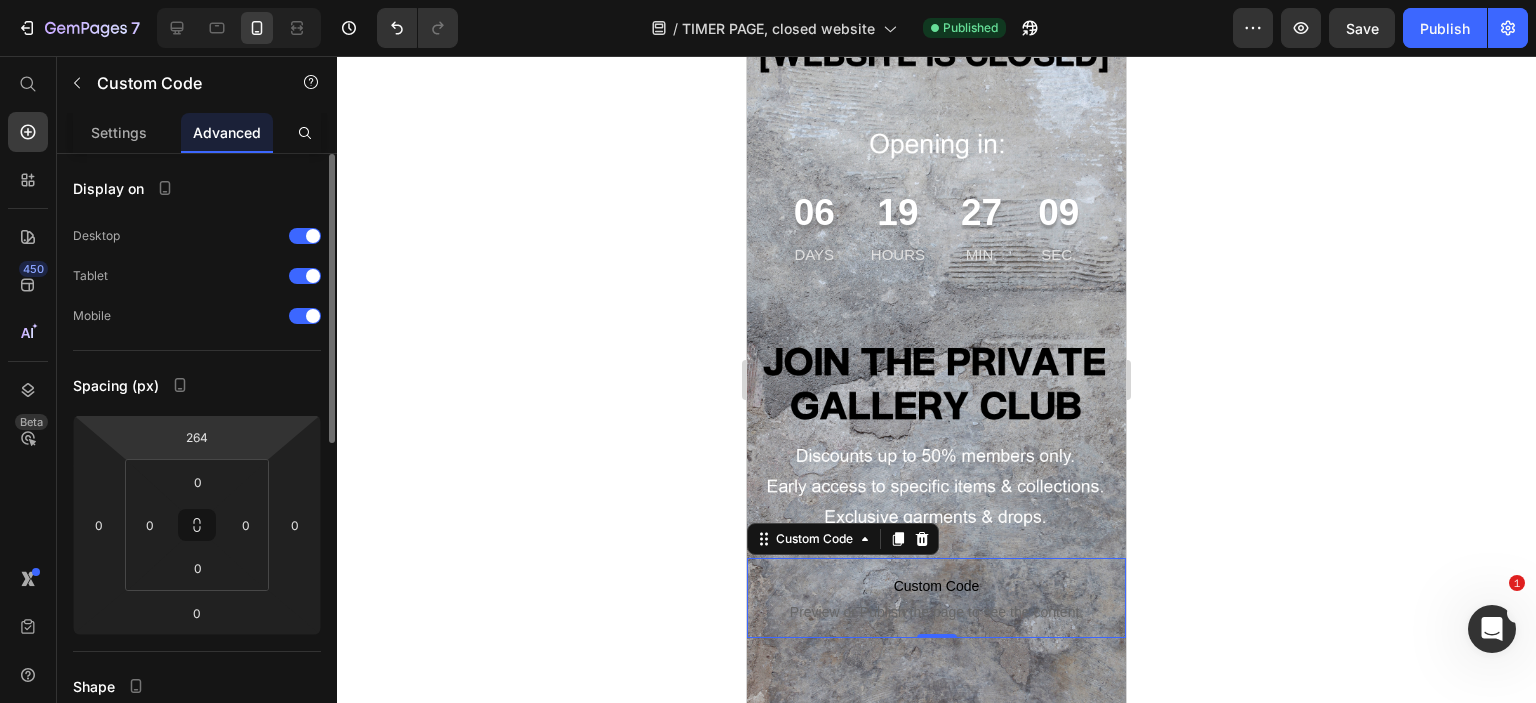 click on "7  Version history  /  TIMER PAGE, closed website Published Preview  Save   Publish  450 Beta Start with Sections Elements Hero Section Product Detail Brands Trusted Badges Guarantee Product Breakdown How to use Testimonials Compare Bundle FAQs Social Proof Brand Story Product List Collection Blog List Contact Sticky Add to Cart Custom Footer Browse Library 450 Layout
Row
Row
Row
Row Text
Heading
Text Block Button
Button
Button
Sticky Back to top Media
Image Image" at bounding box center (768, 0) 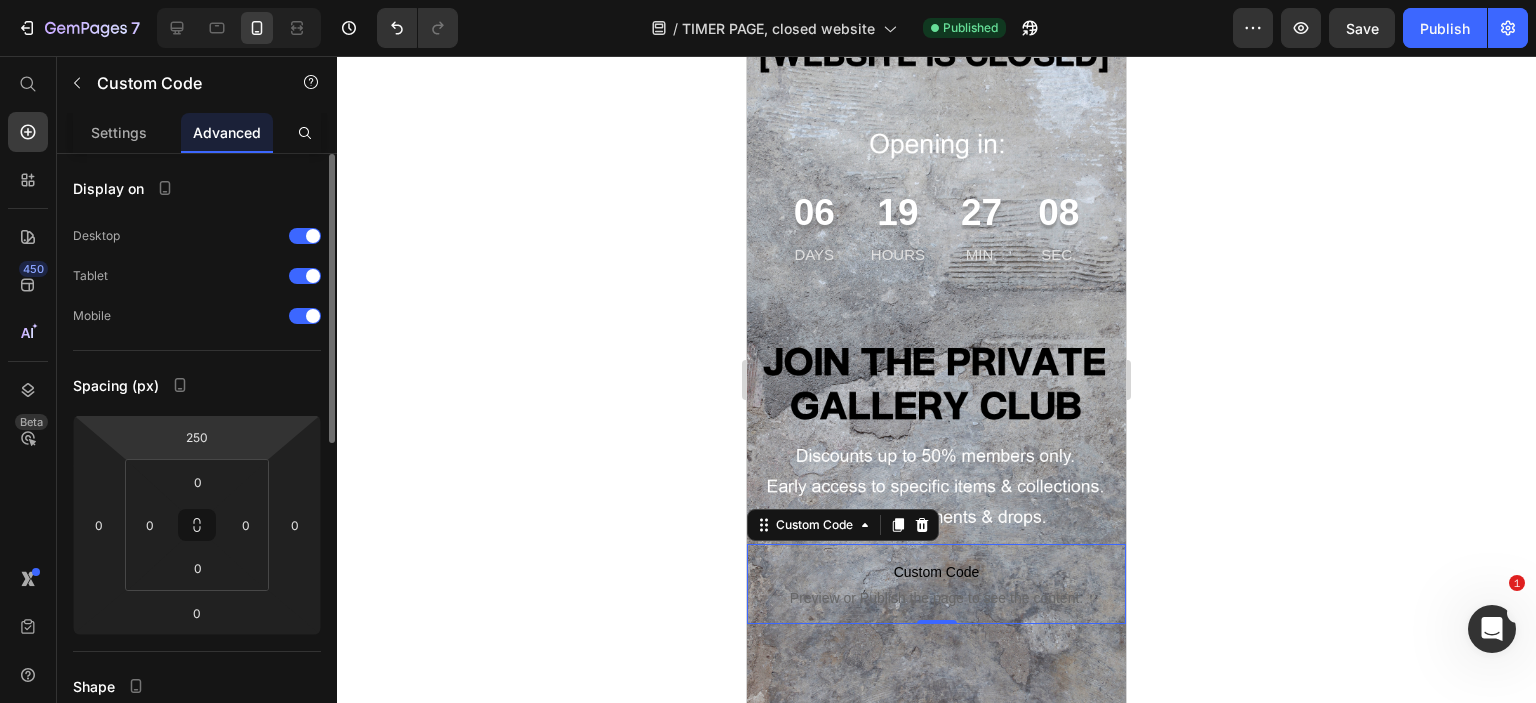click on "7  Version history  /  TIMER PAGE, closed website Published Preview  Save   Publish  450 Beta Start with Sections Elements Hero Section Product Detail Brands Trusted Badges Guarantee Product Breakdown How to use Testimonials Compare Bundle FAQs Social Proof Brand Story Product List Collection Blog List Contact Sticky Add to Cart Custom Footer Browse Library 450 Layout
Row
Row
Row
Row Text
Heading
Text Block Button
Button
Button
Sticky Back to top Media
Image Image" at bounding box center [768, 0] 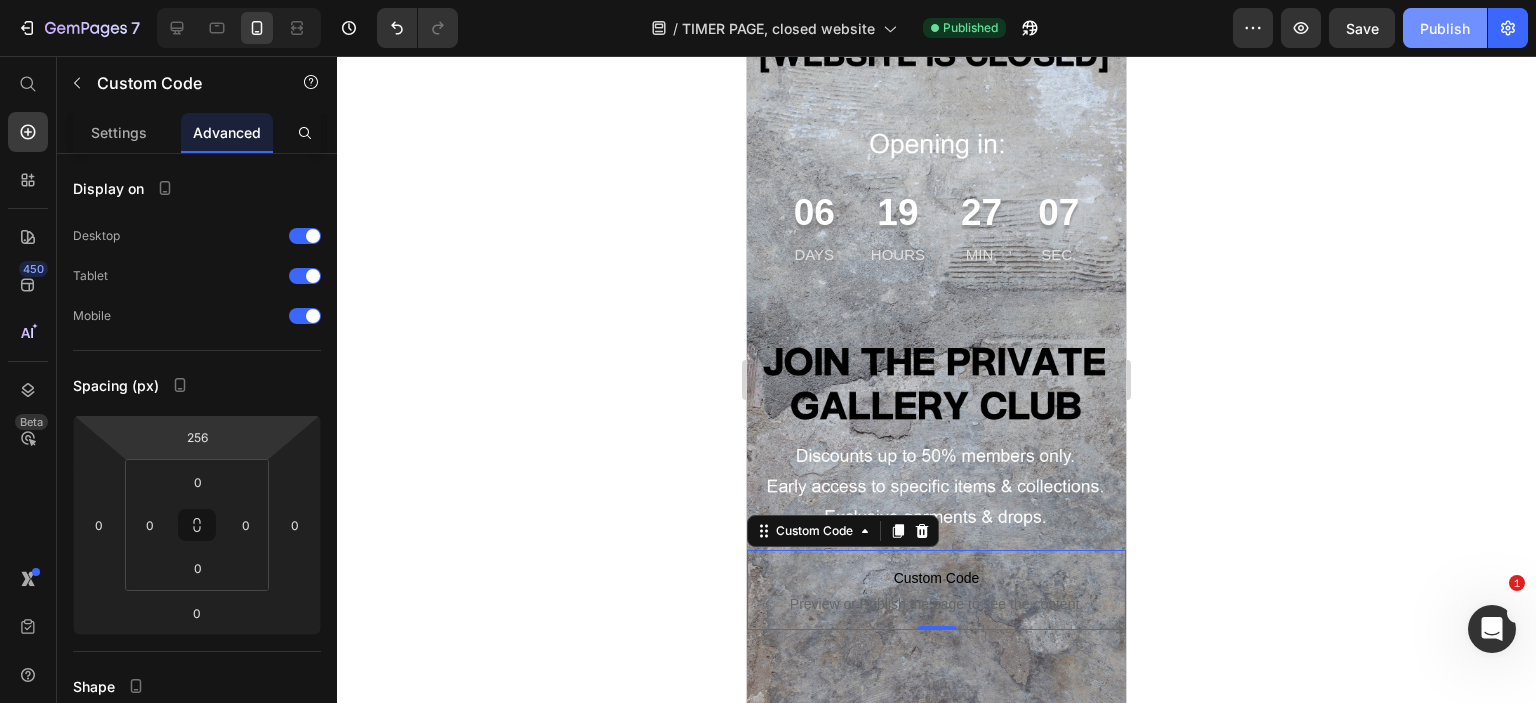 click on "Publish" at bounding box center (1445, 28) 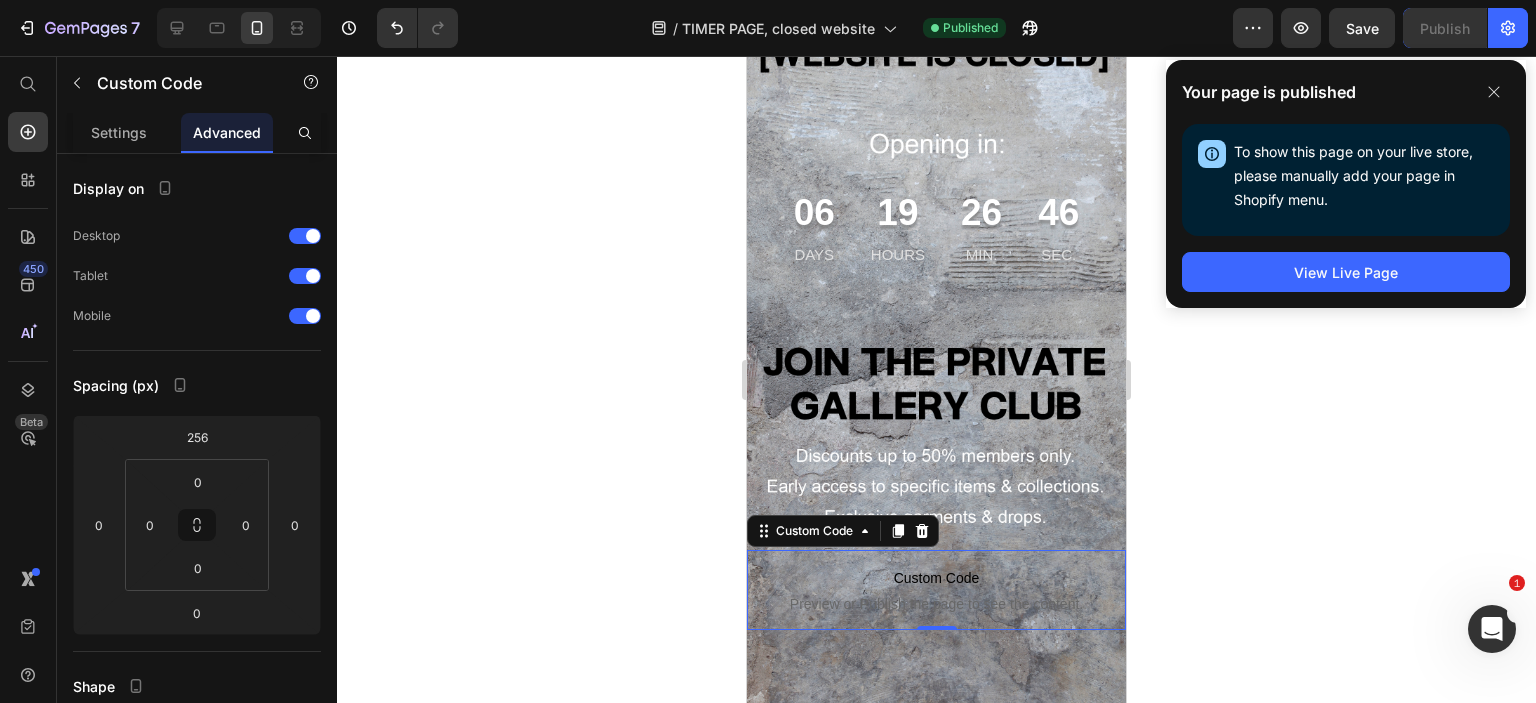 click 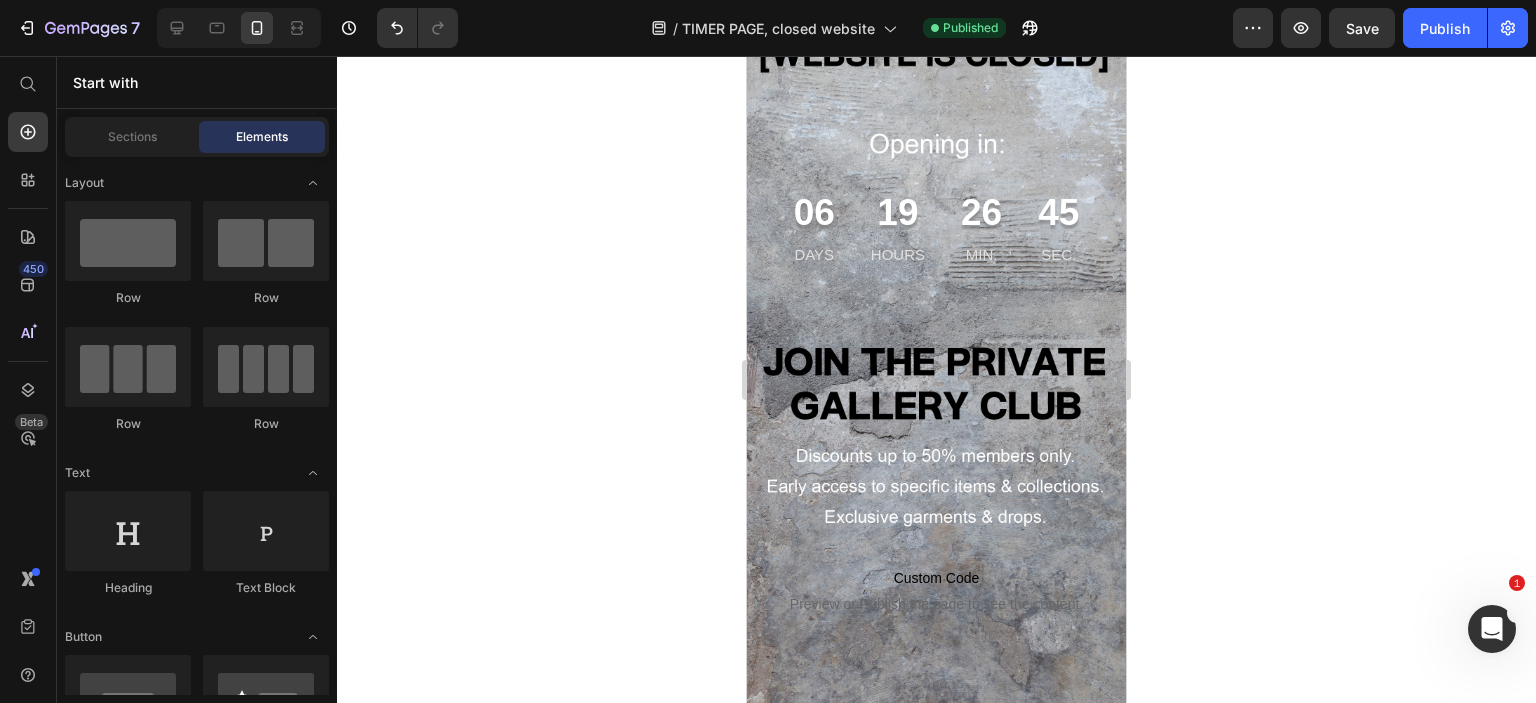 scroll, scrollTop: 453, scrollLeft: 0, axis: vertical 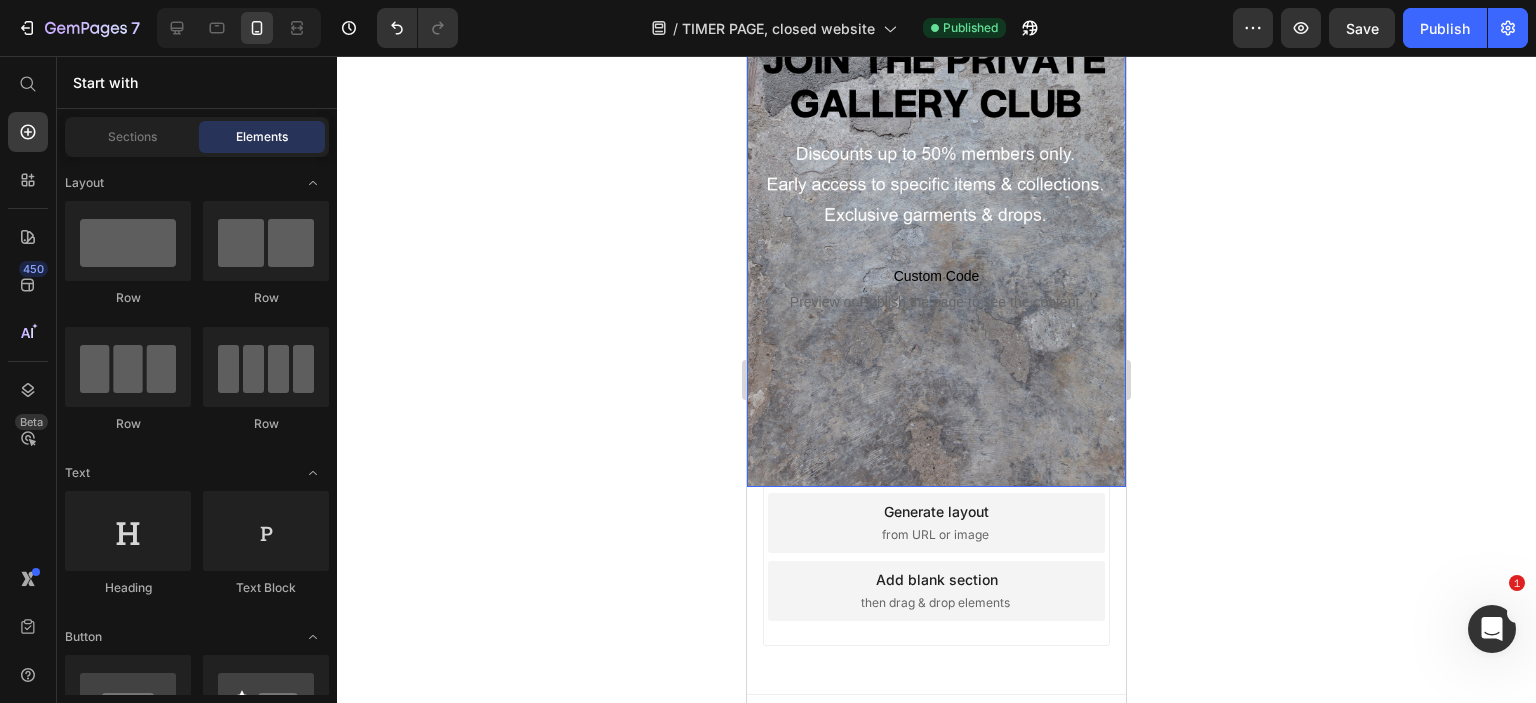click at bounding box center [936, 92] 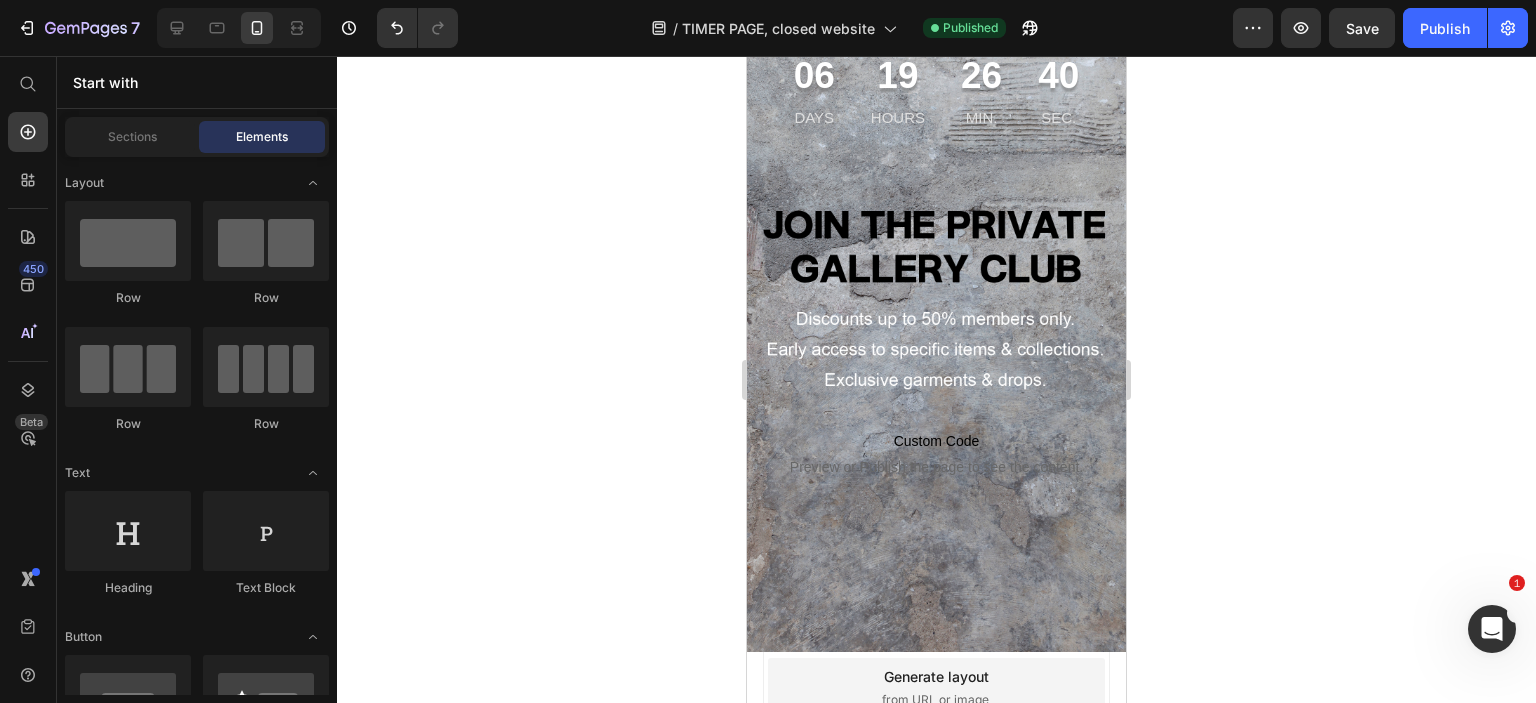 scroll, scrollTop: 281, scrollLeft: 0, axis: vertical 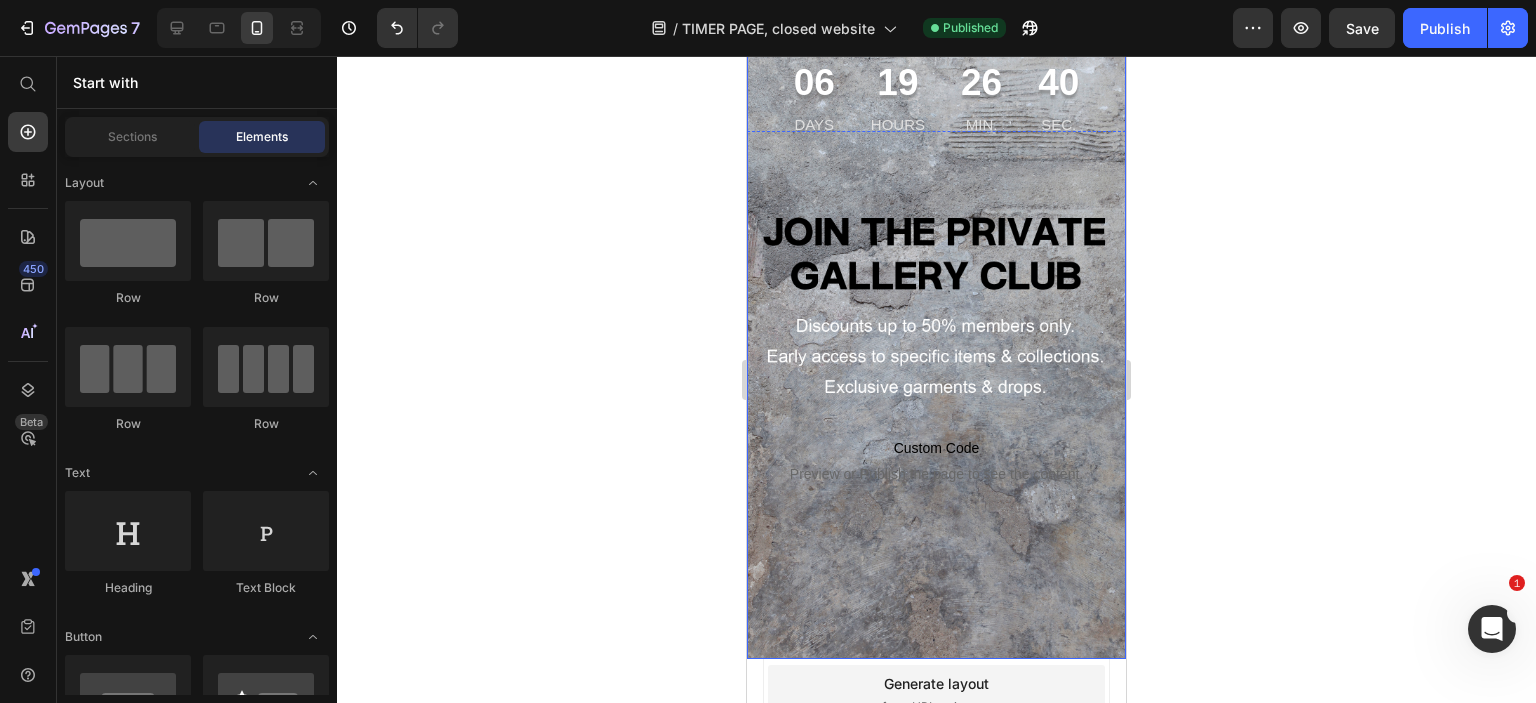 click at bounding box center (936, 264) 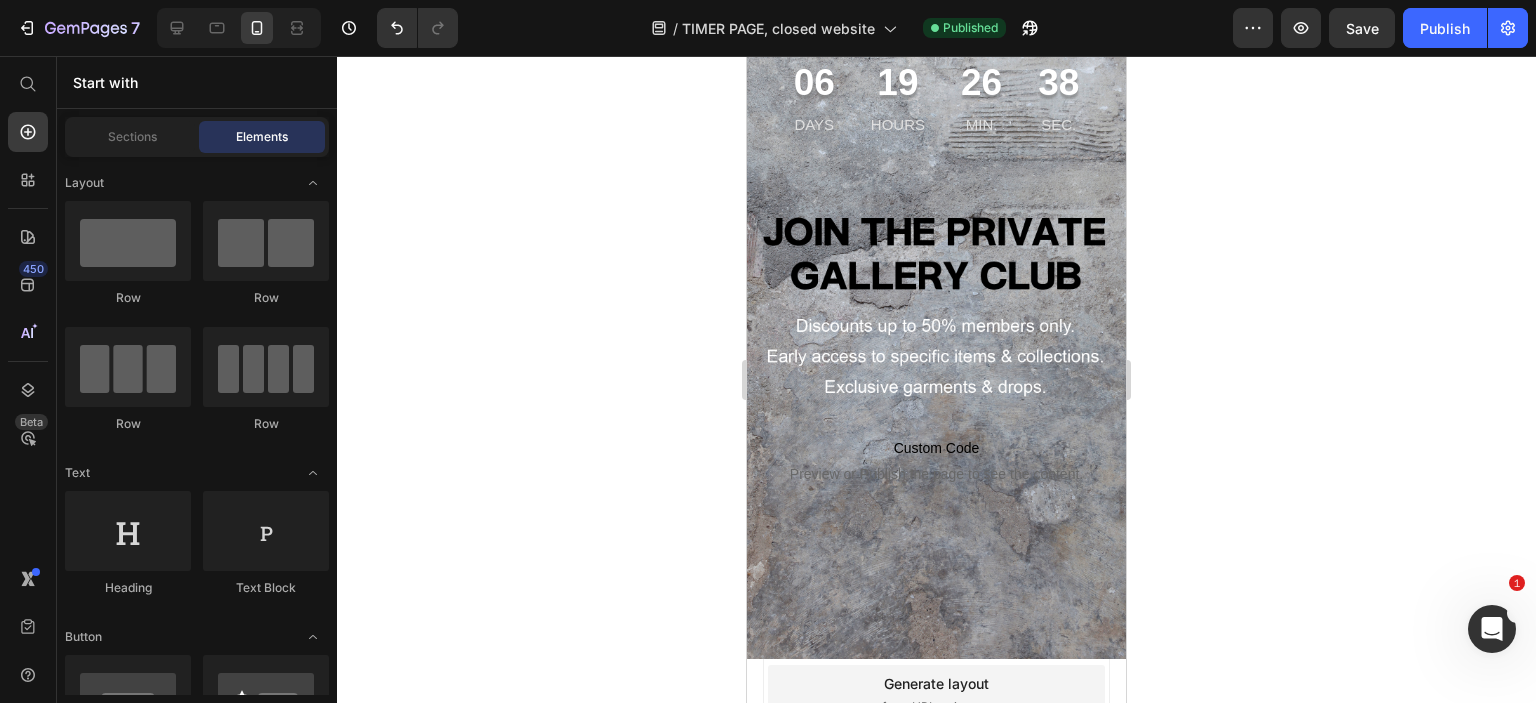 scroll, scrollTop: 52, scrollLeft: 0, axis: vertical 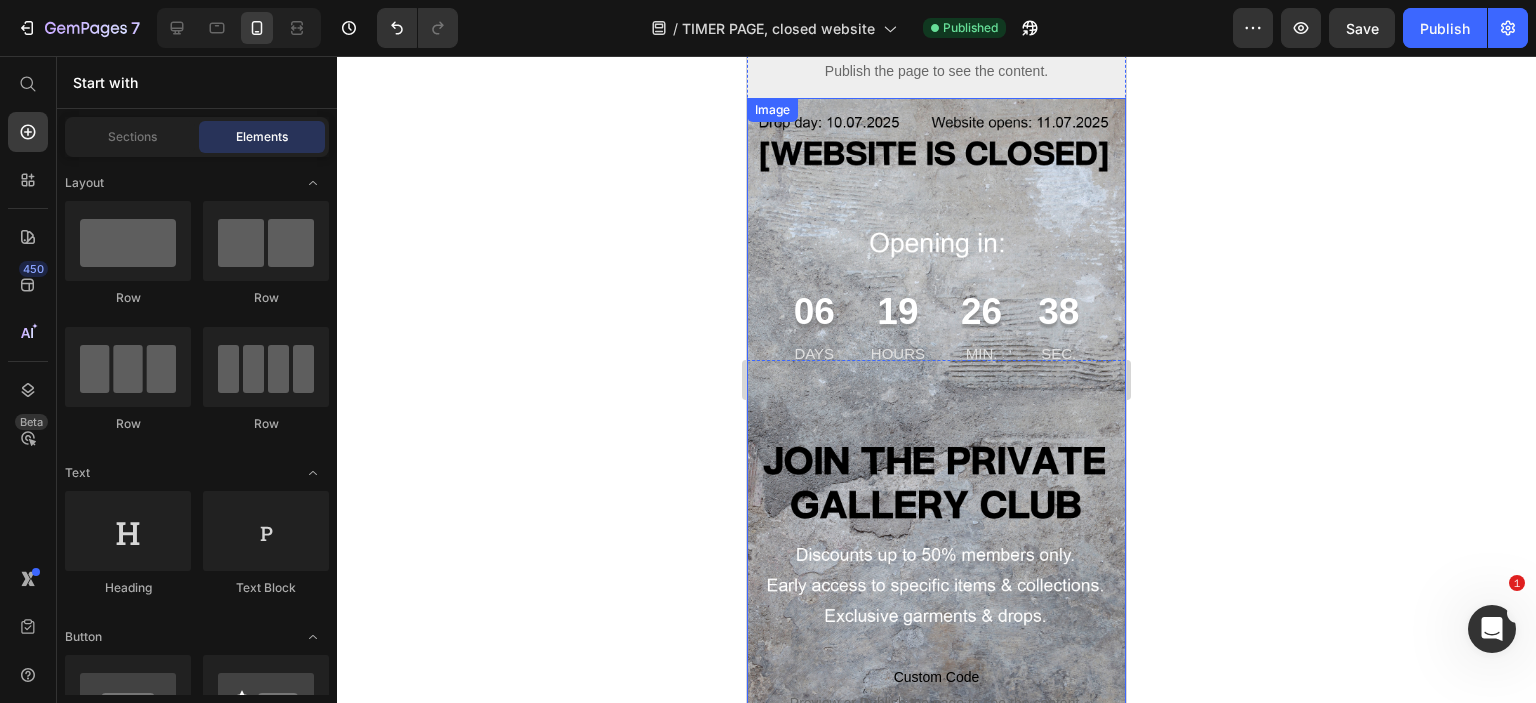 click at bounding box center (936, 493) 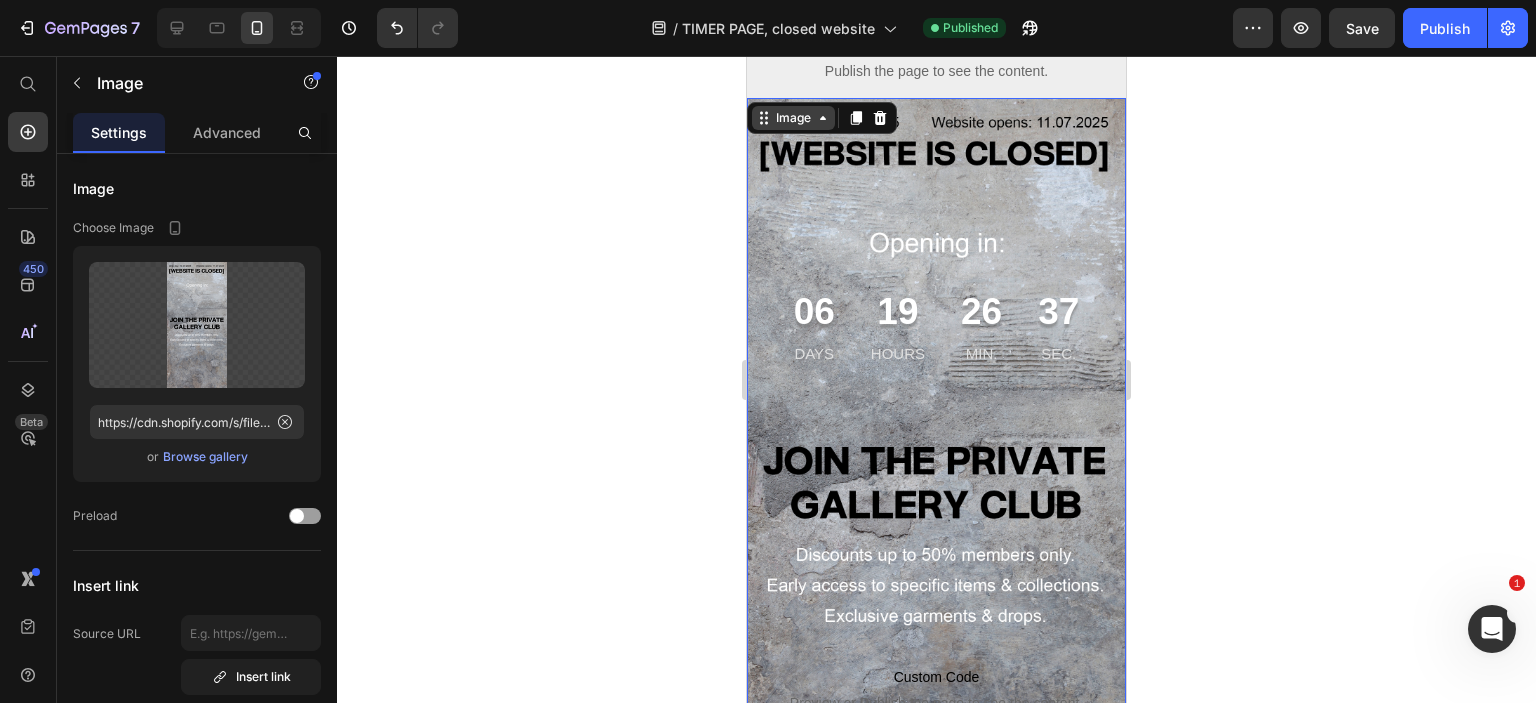click on "Image" at bounding box center (793, 118) 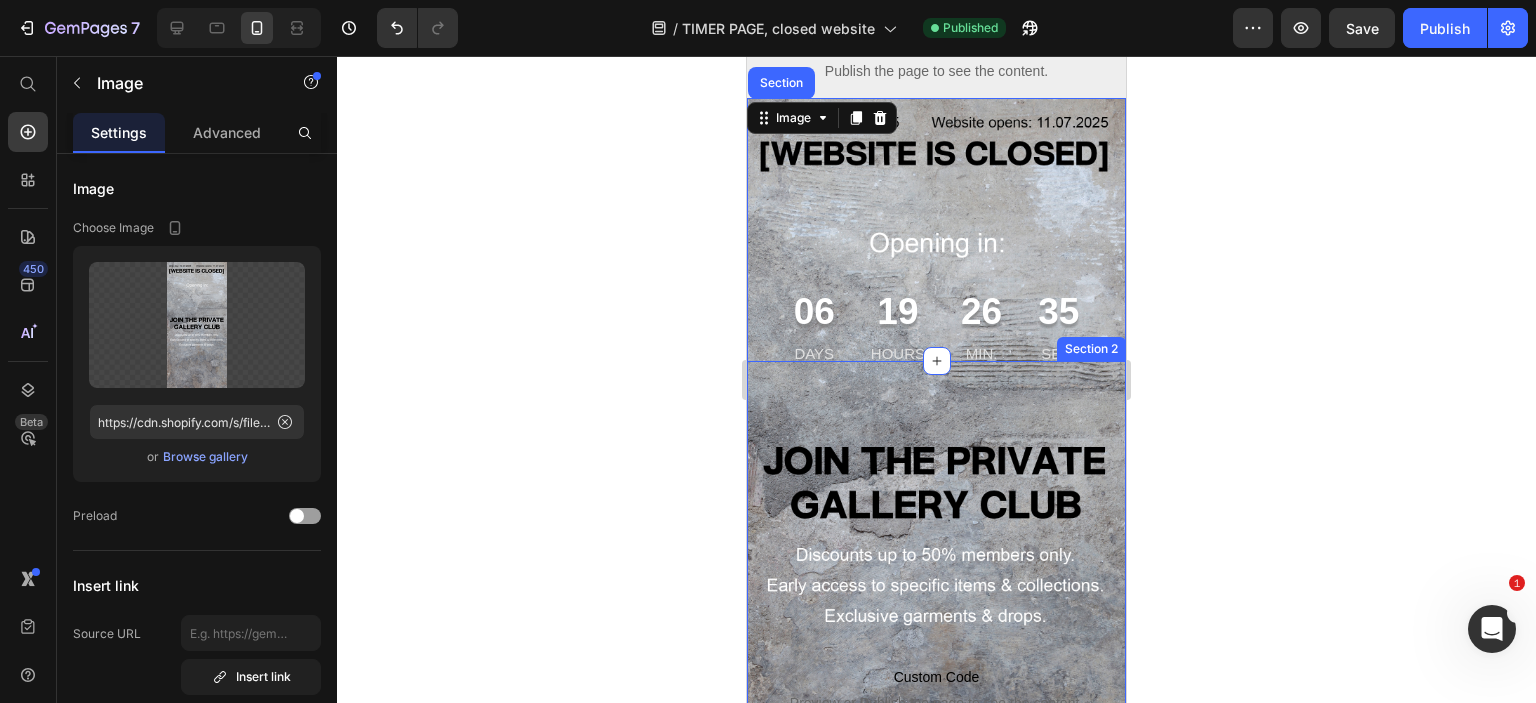click on "Custom Code
Preview or Publish the page to see the content. Custom Code" at bounding box center [936, 561] 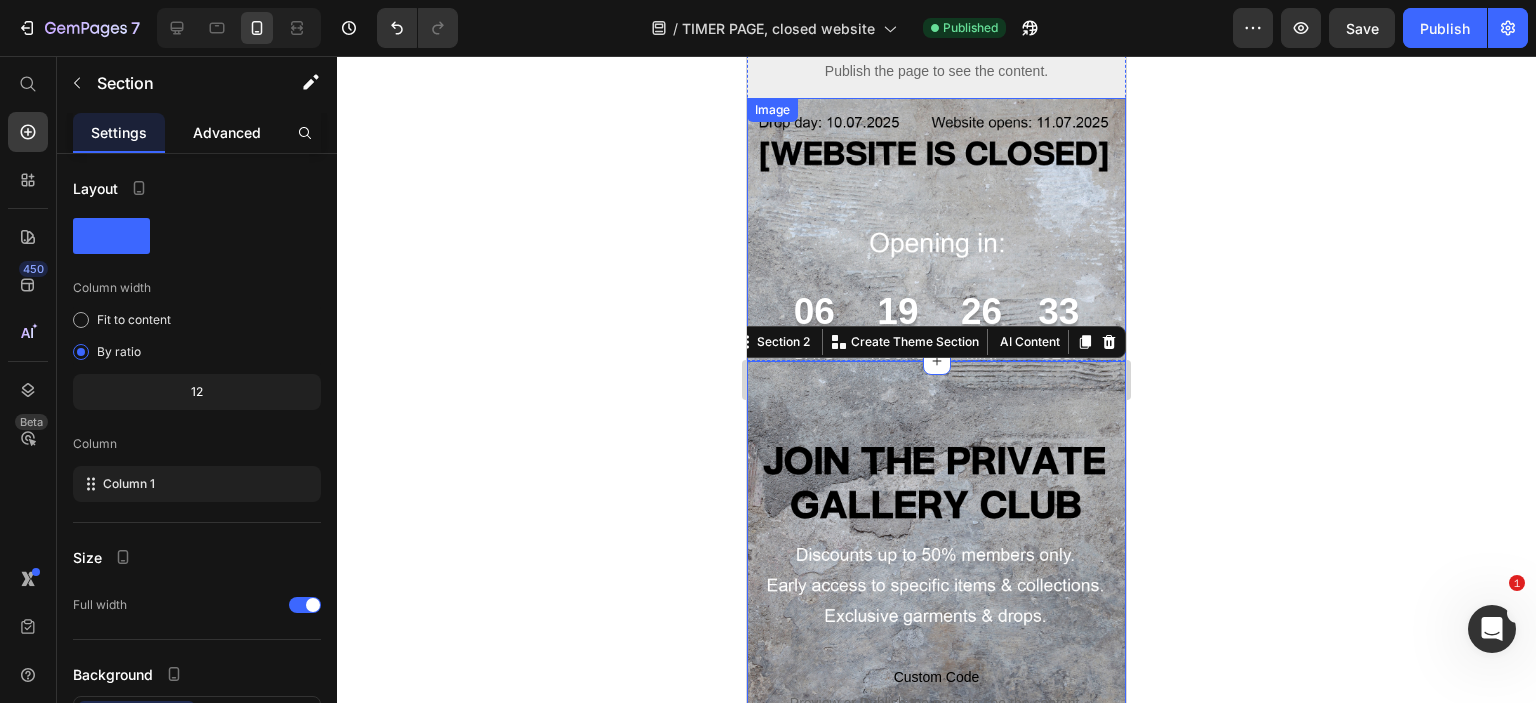 click on "Advanced" at bounding box center [227, 132] 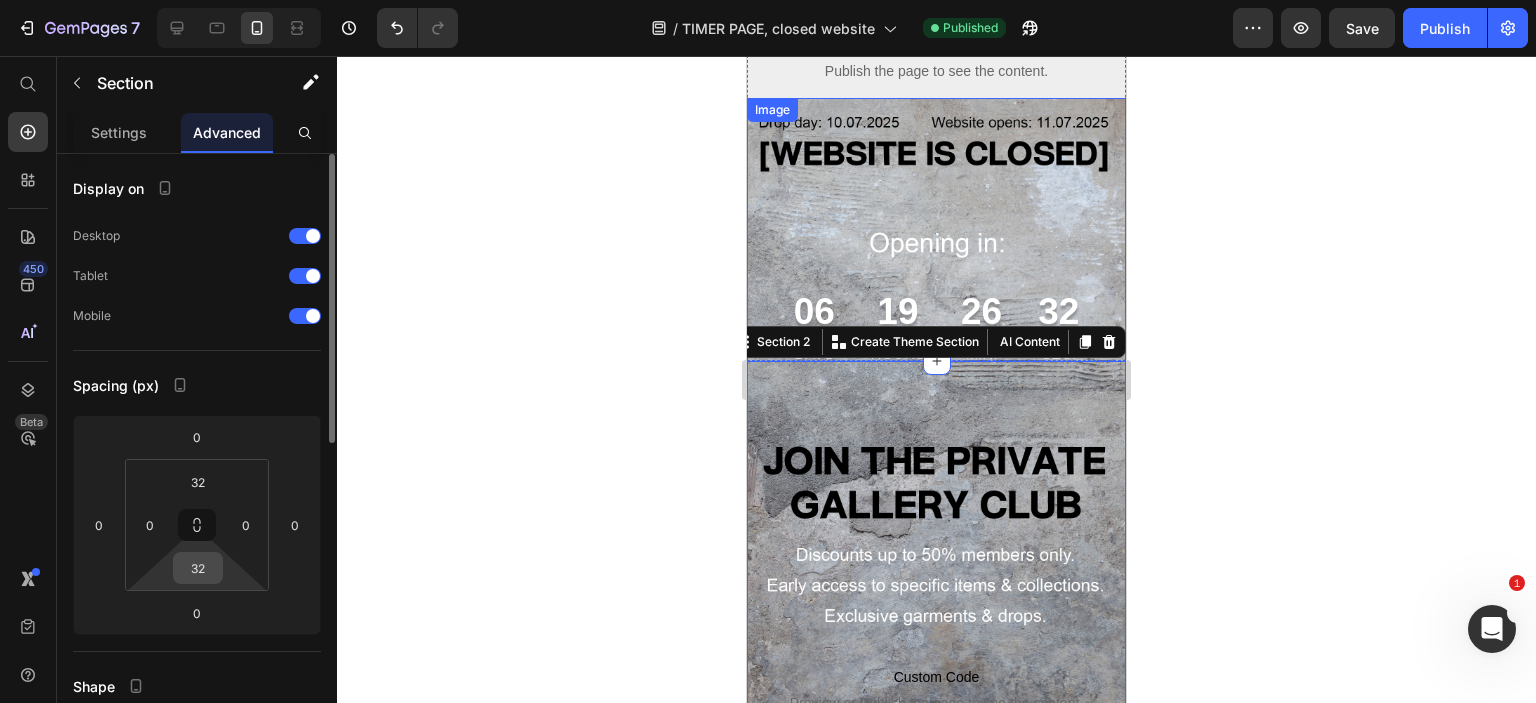 click on "32" at bounding box center [198, 568] 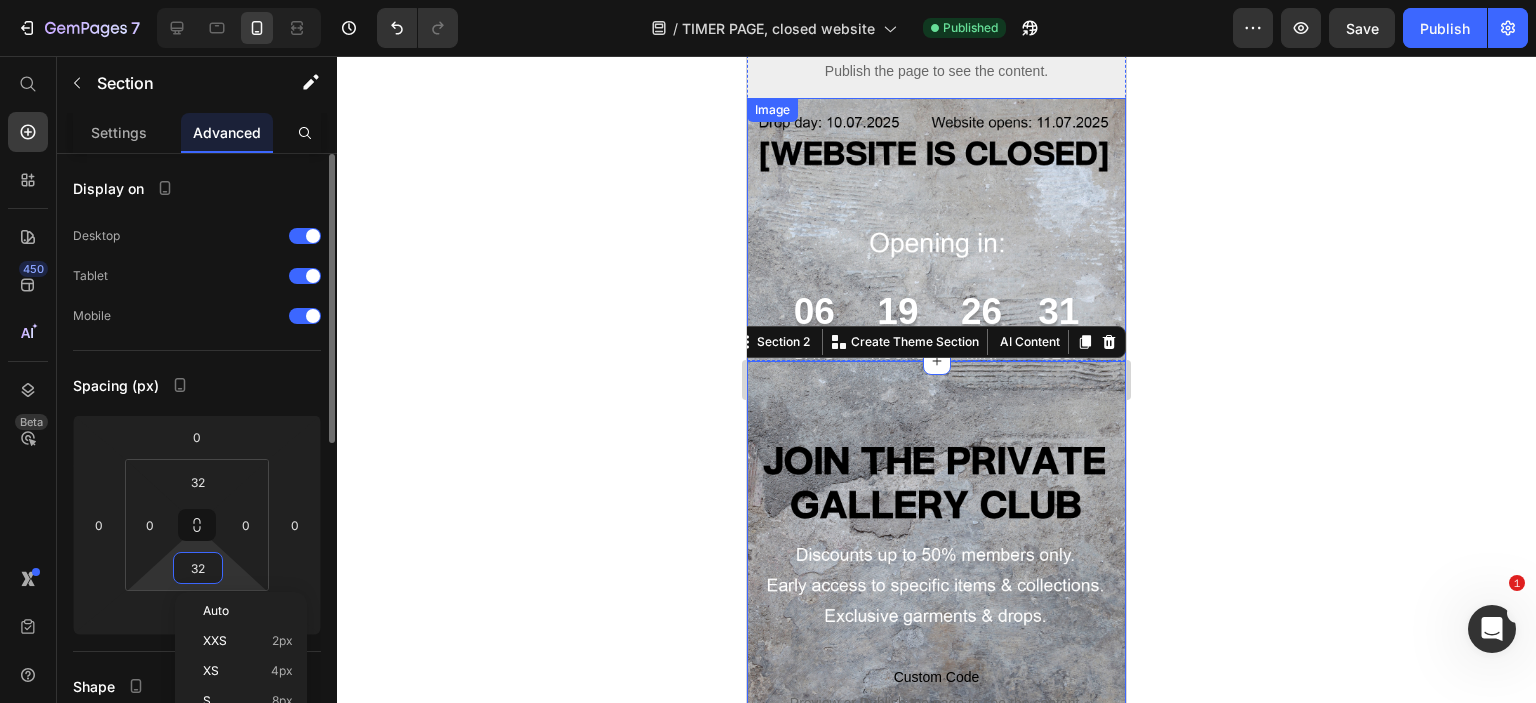 type on "0" 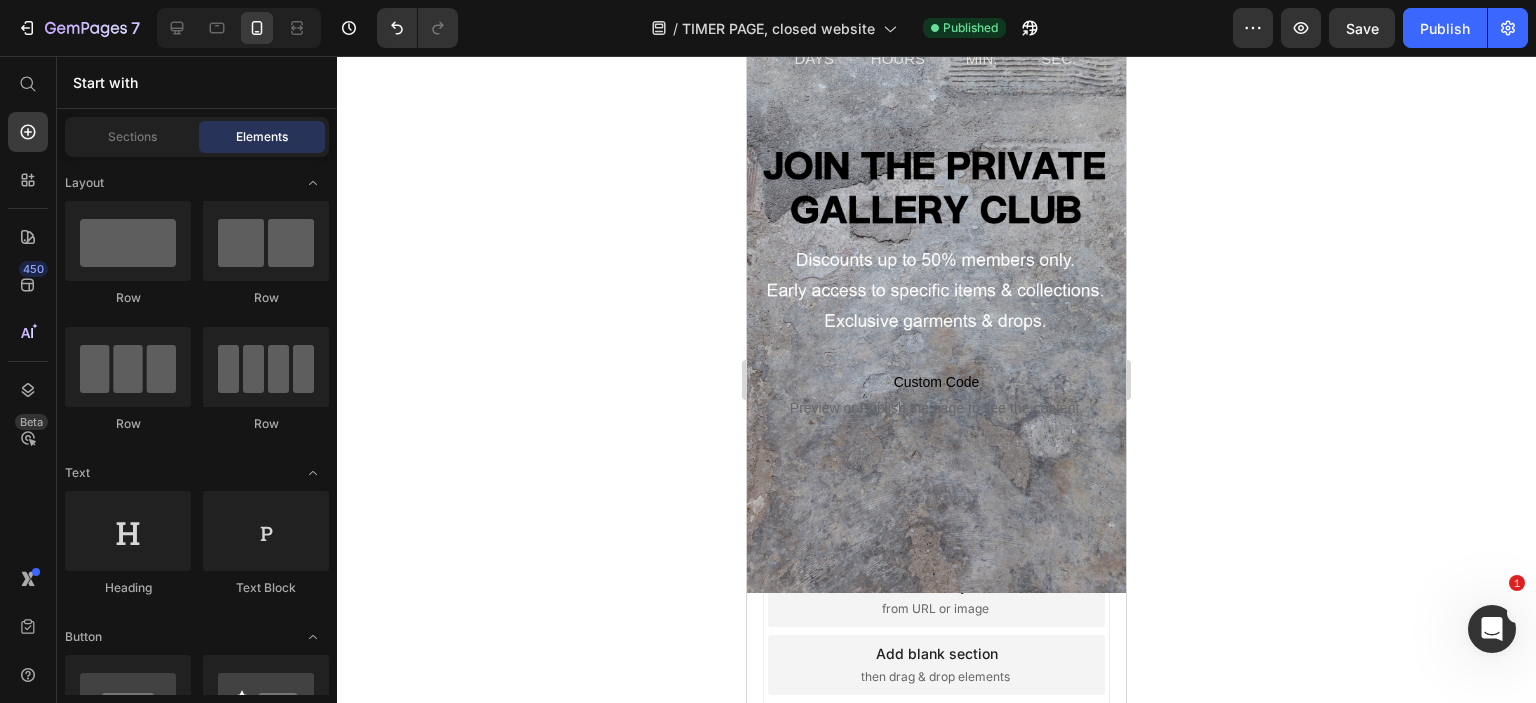 scroll, scrollTop: 351, scrollLeft: 0, axis: vertical 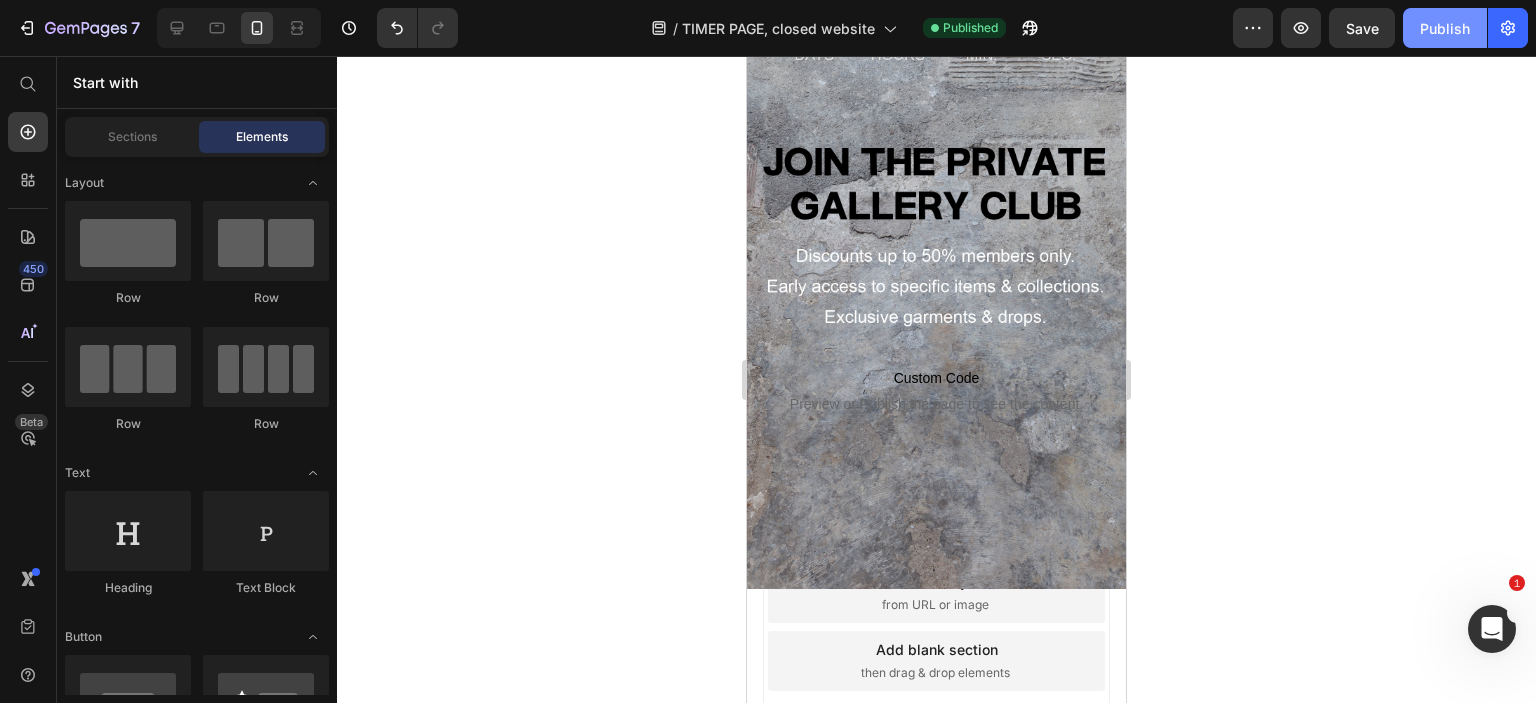 click on "Publish" at bounding box center [1445, 28] 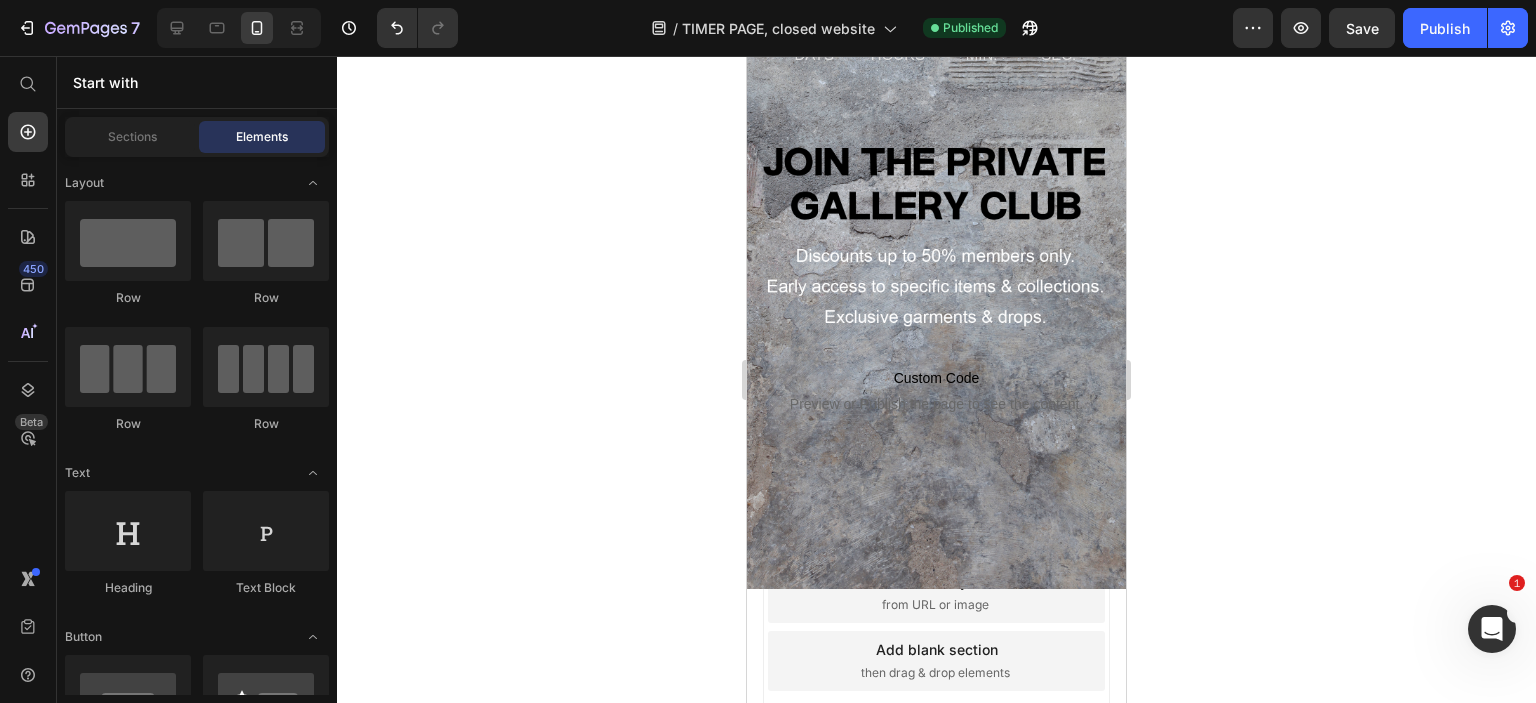 scroll, scrollTop: 80, scrollLeft: 0, axis: vertical 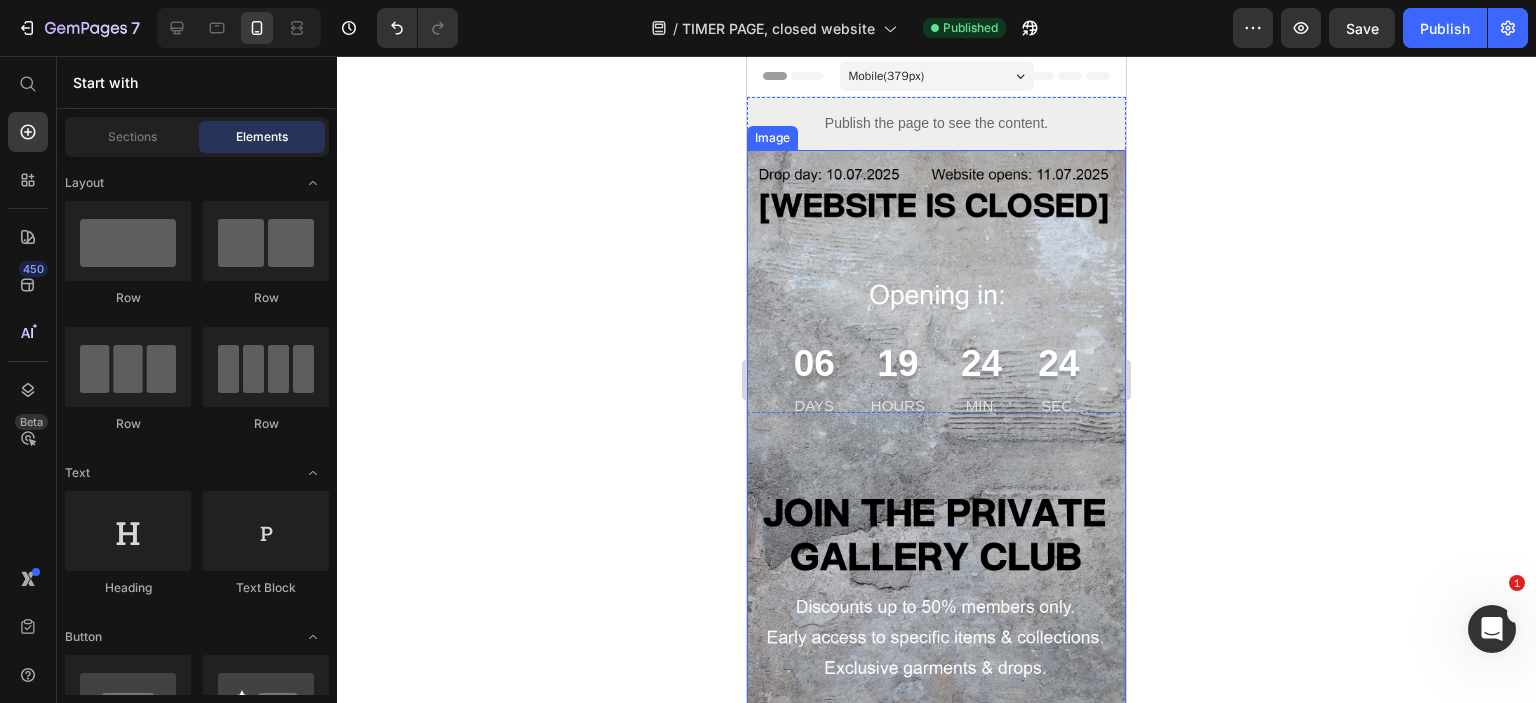 click at bounding box center (936, 545) 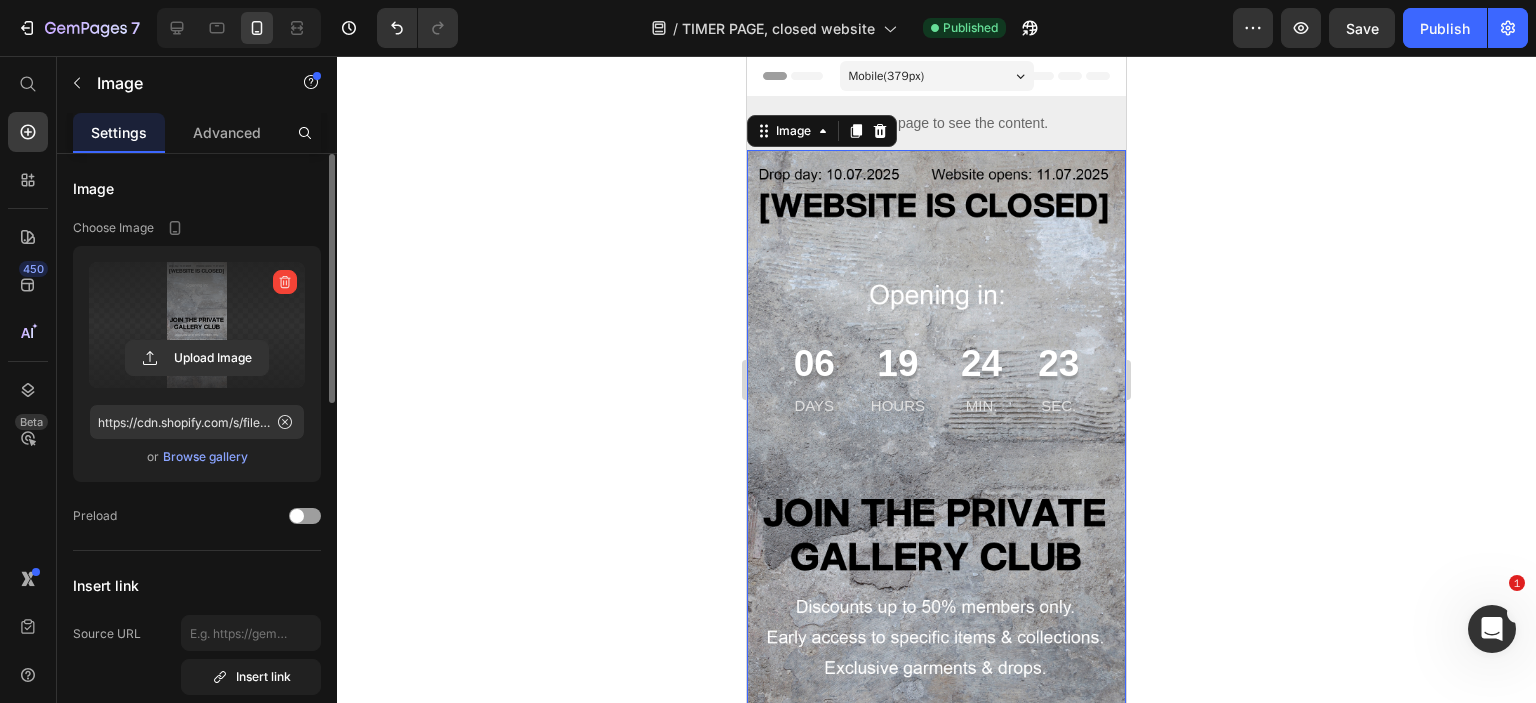 click at bounding box center [197, 325] 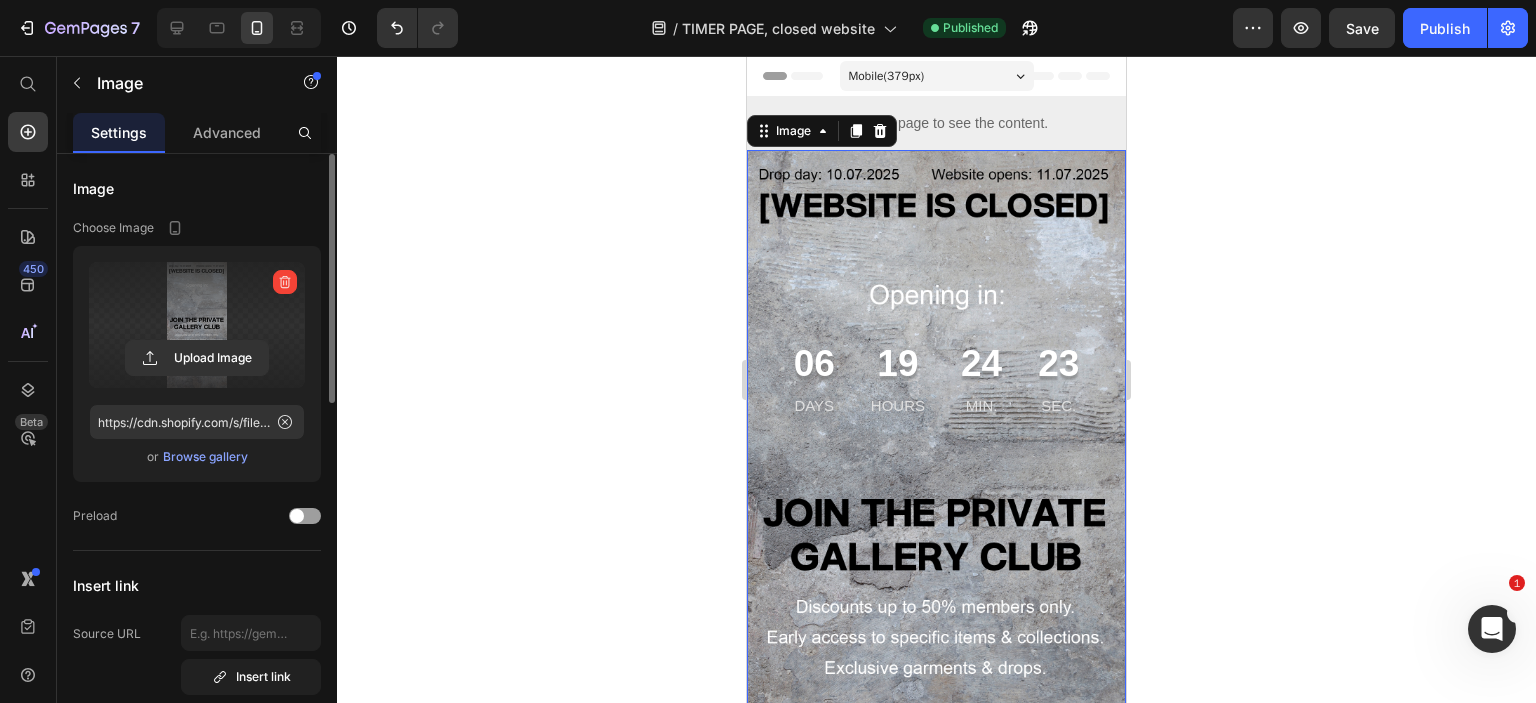 click 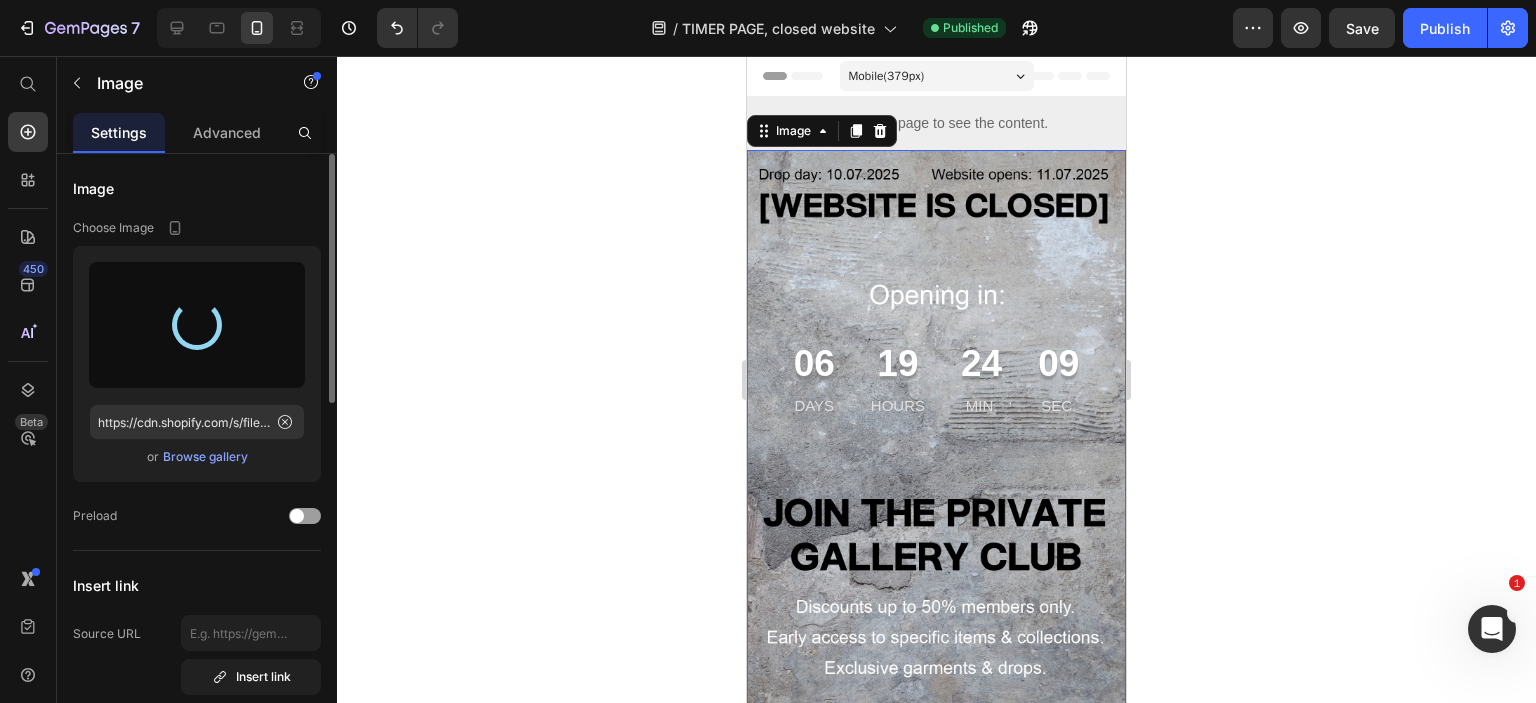 type on "https://cdn.shopify.com/s/files/1/0726/2853/5635/files/gempages_561664639159501666-d27e773f-bf87-4dc4-bd10-c391977007e0.png" 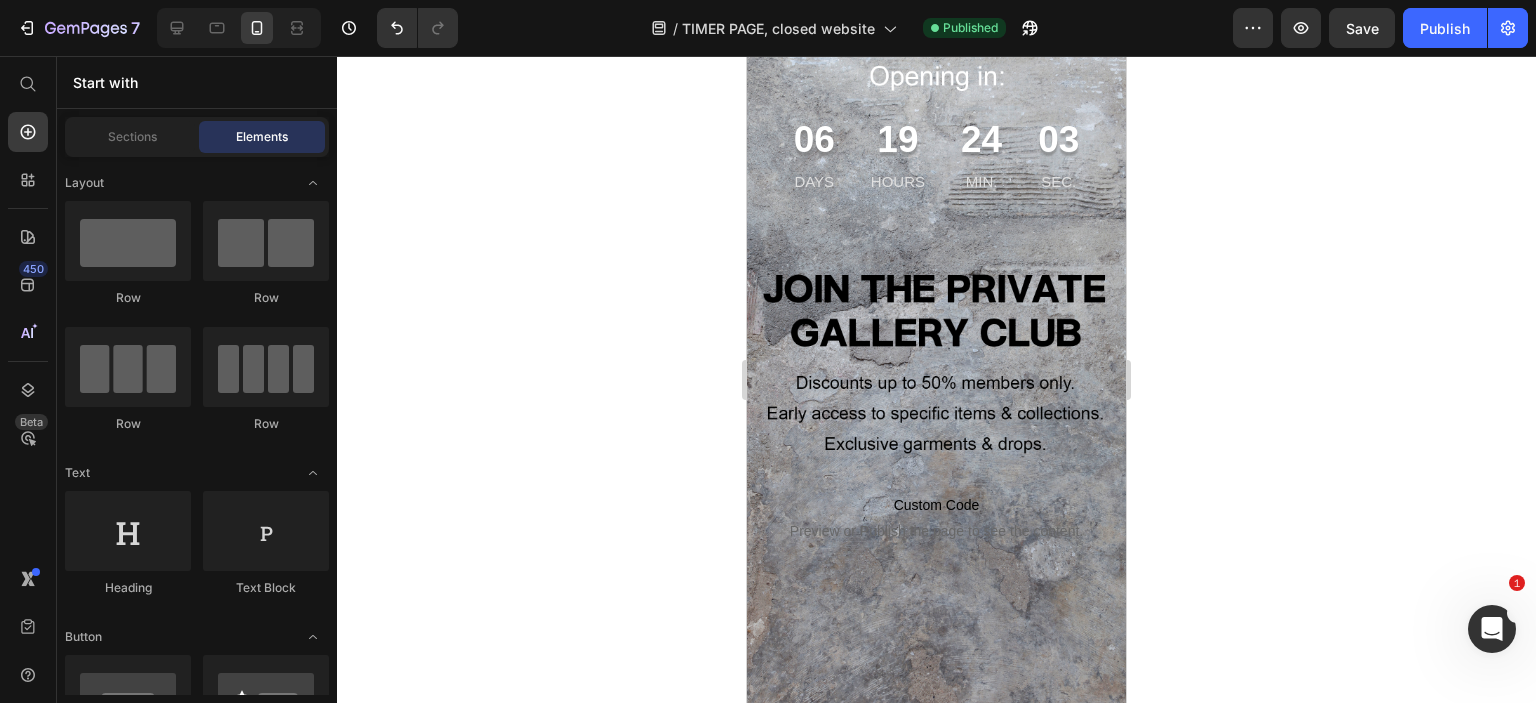scroll, scrollTop: 30, scrollLeft: 0, axis: vertical 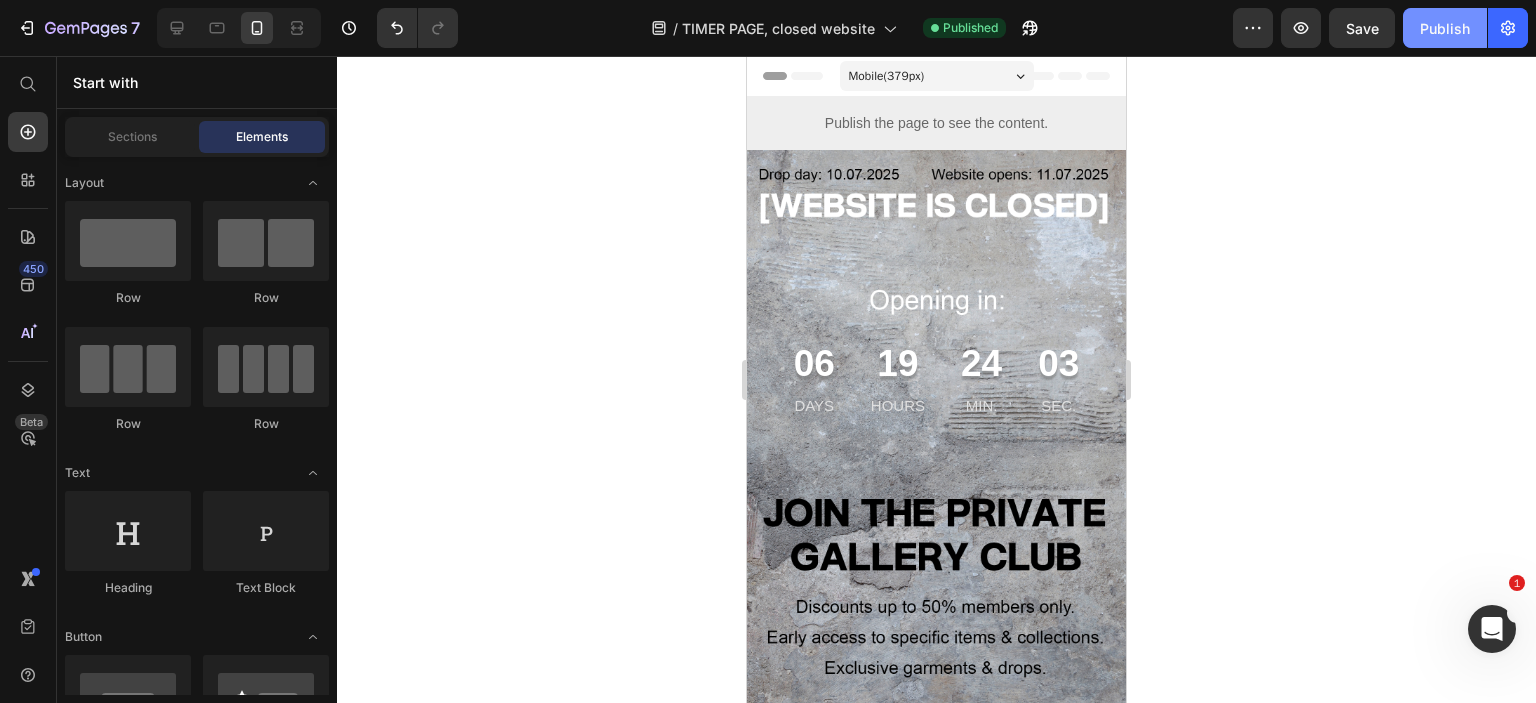 click on "Publish" at bounding box center (1445, 28) 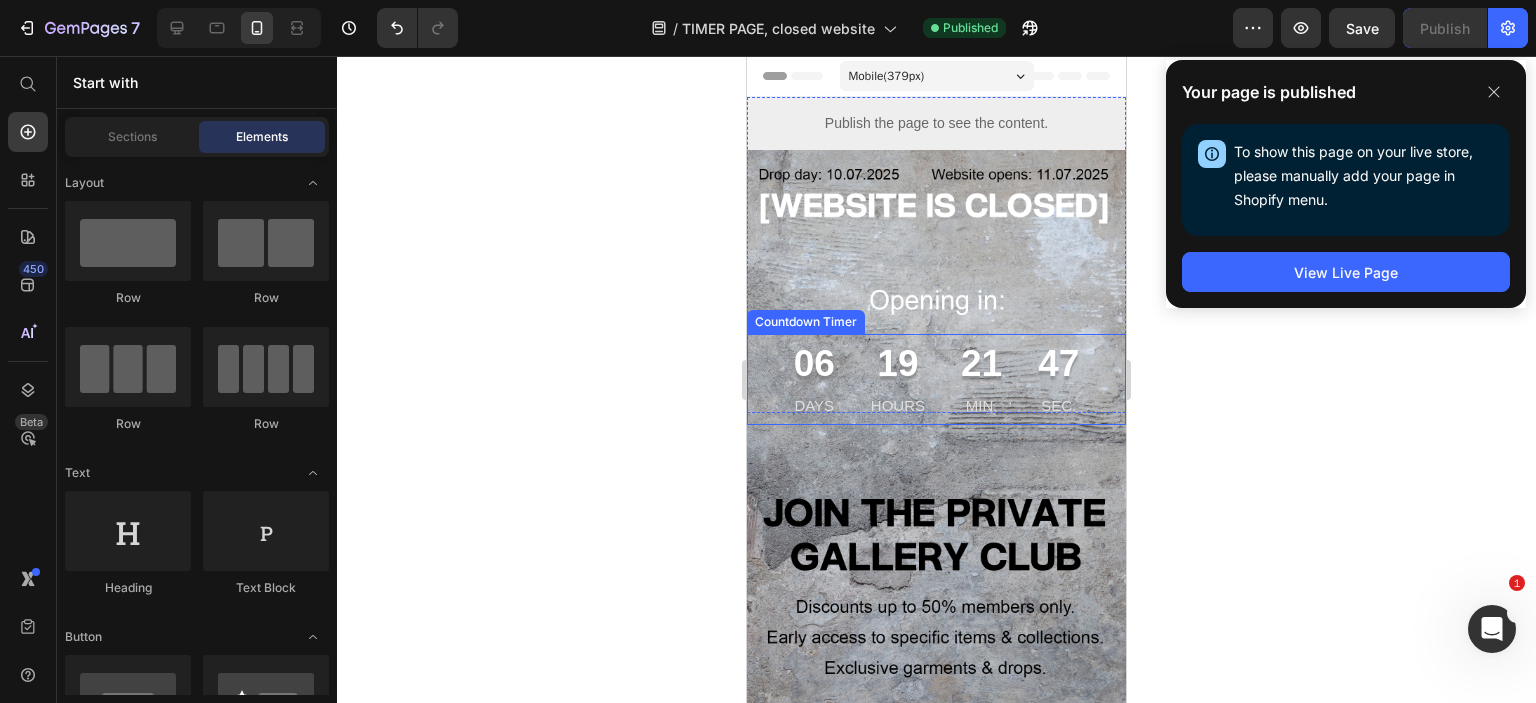 click on "47" at bounding box center (1058, 364) 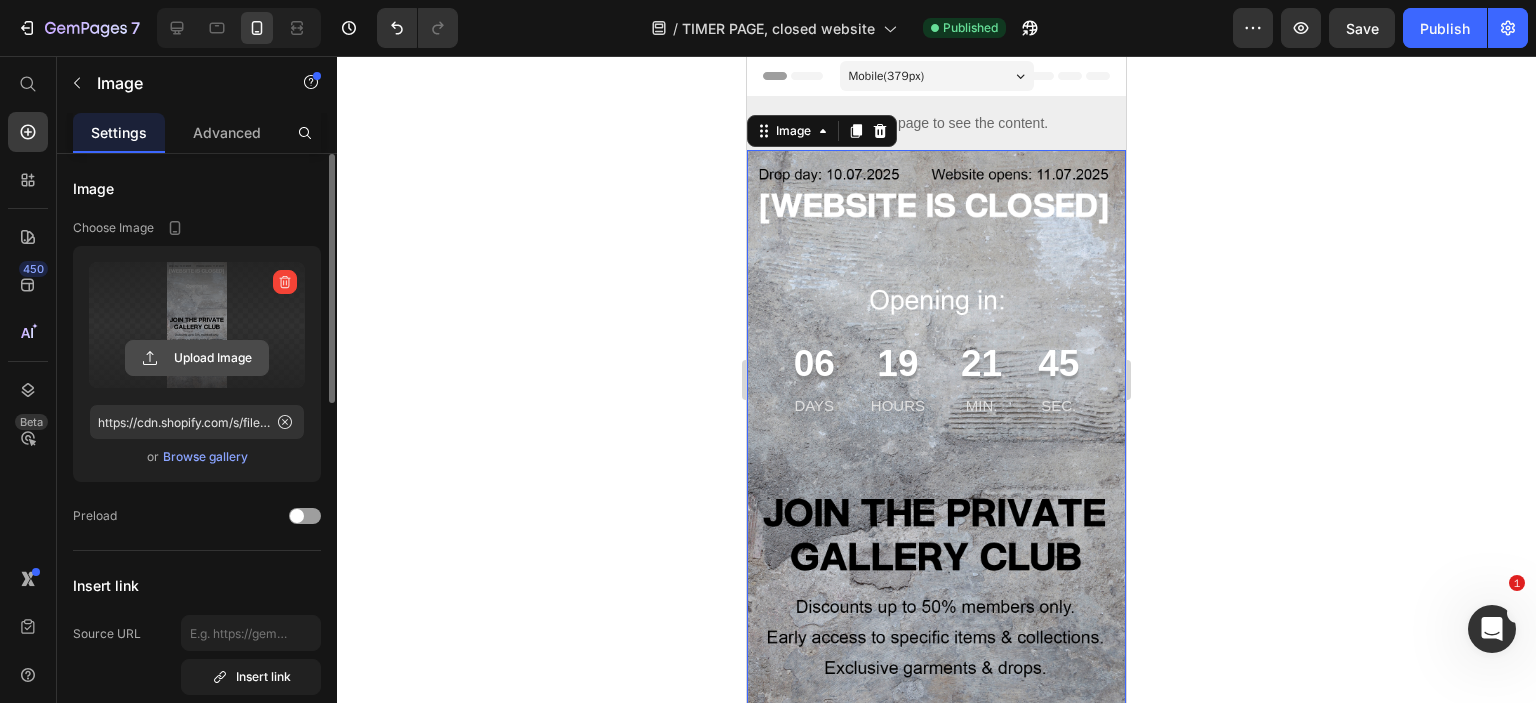 click 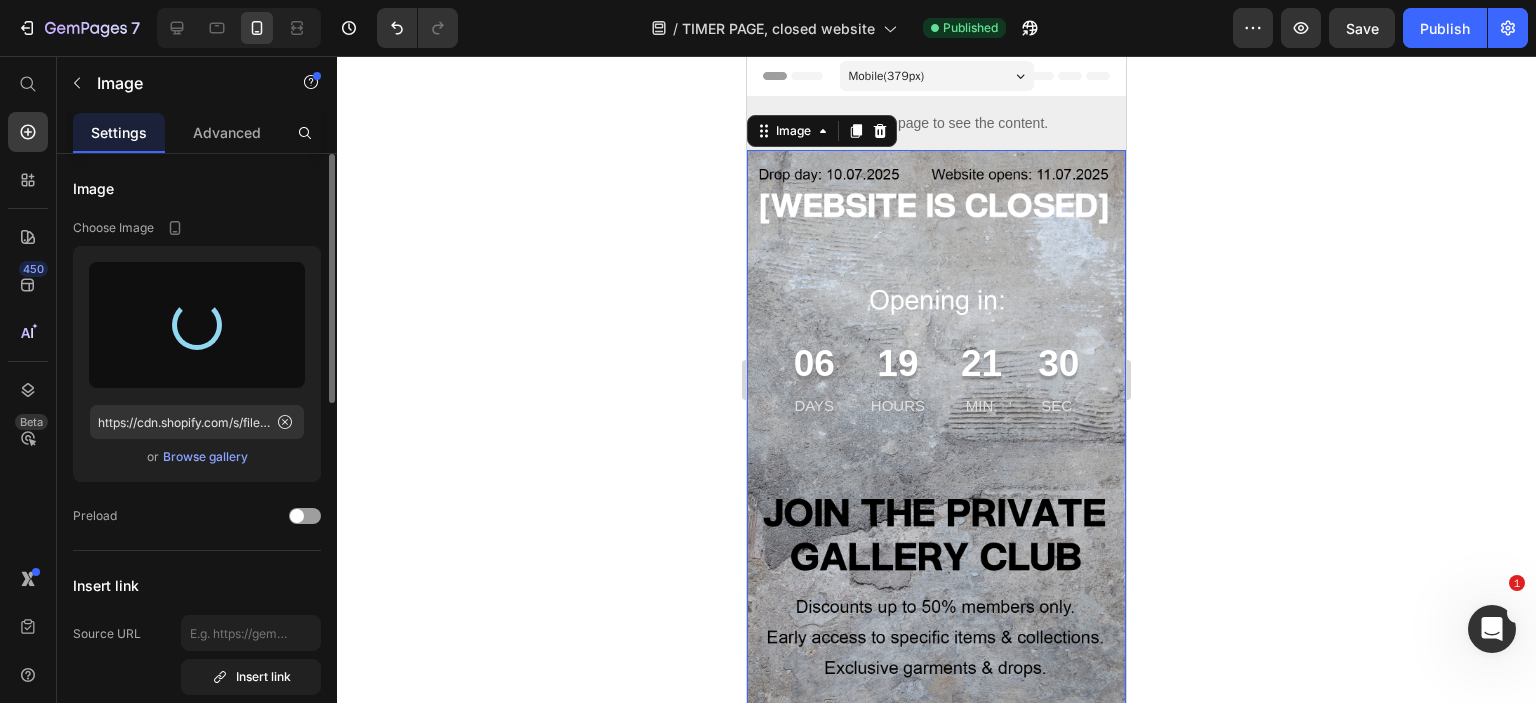type on "https://cdn.shopify.com/s/files/1/0726/2853/5635/files/gempages_561664639159501666-f97f41c7-1059-46b9-879b-6d43a78798b2.png" 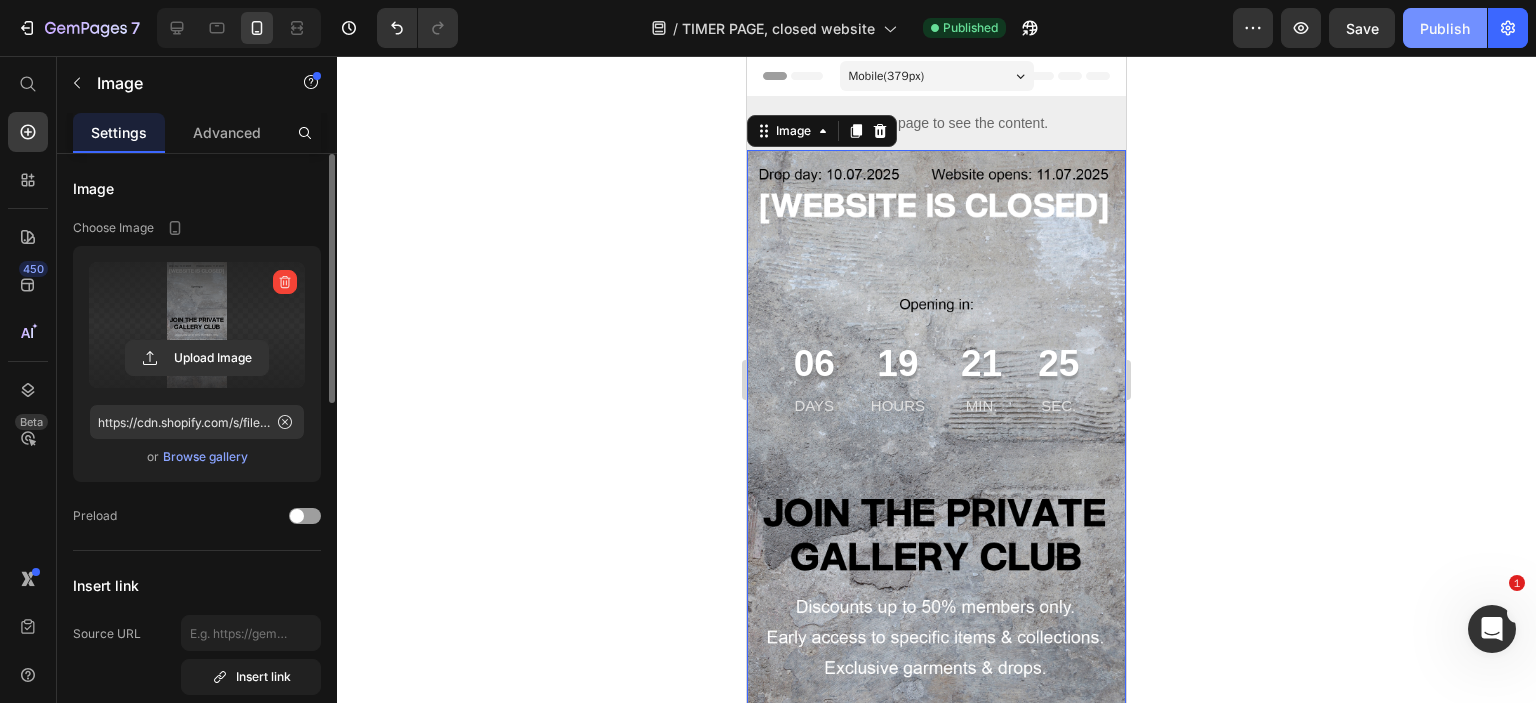 click on "Publish" 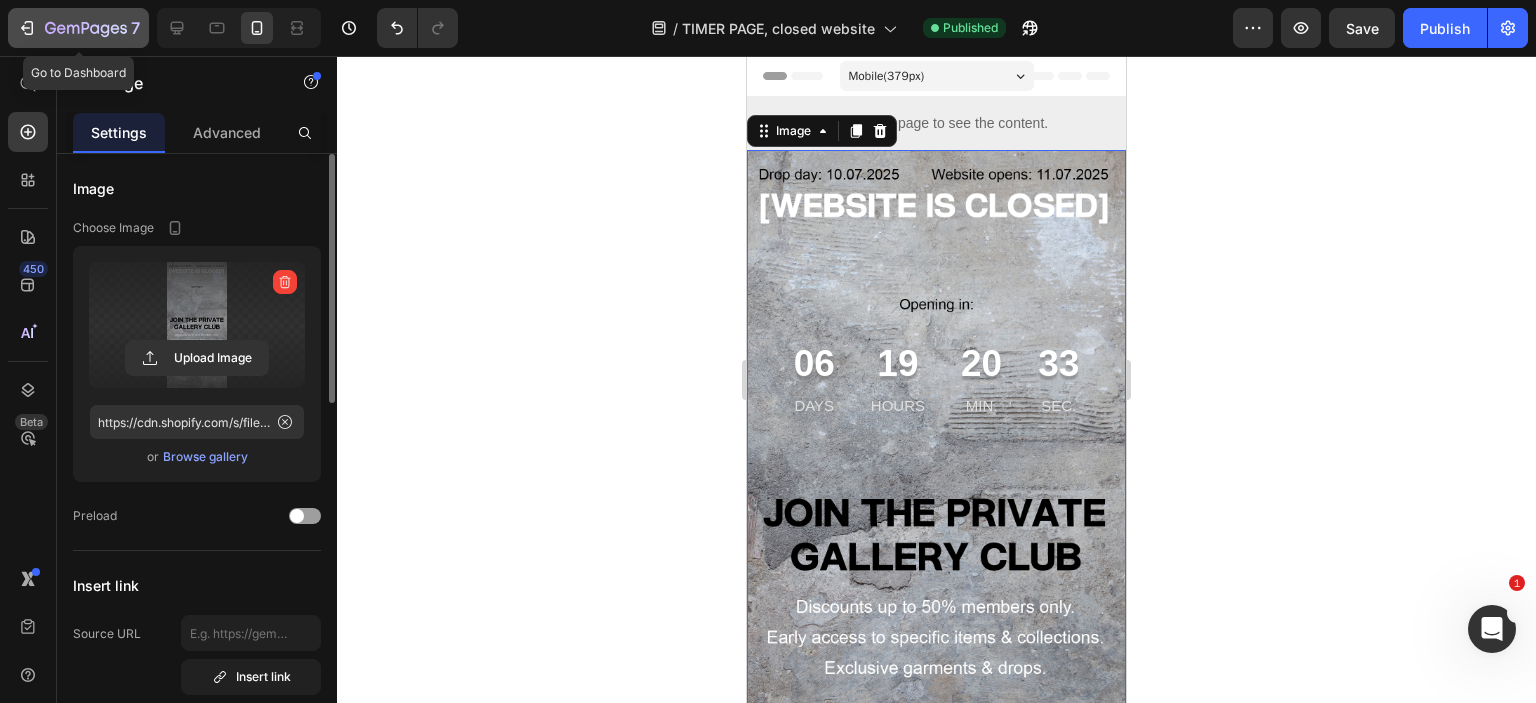 click on "7" 